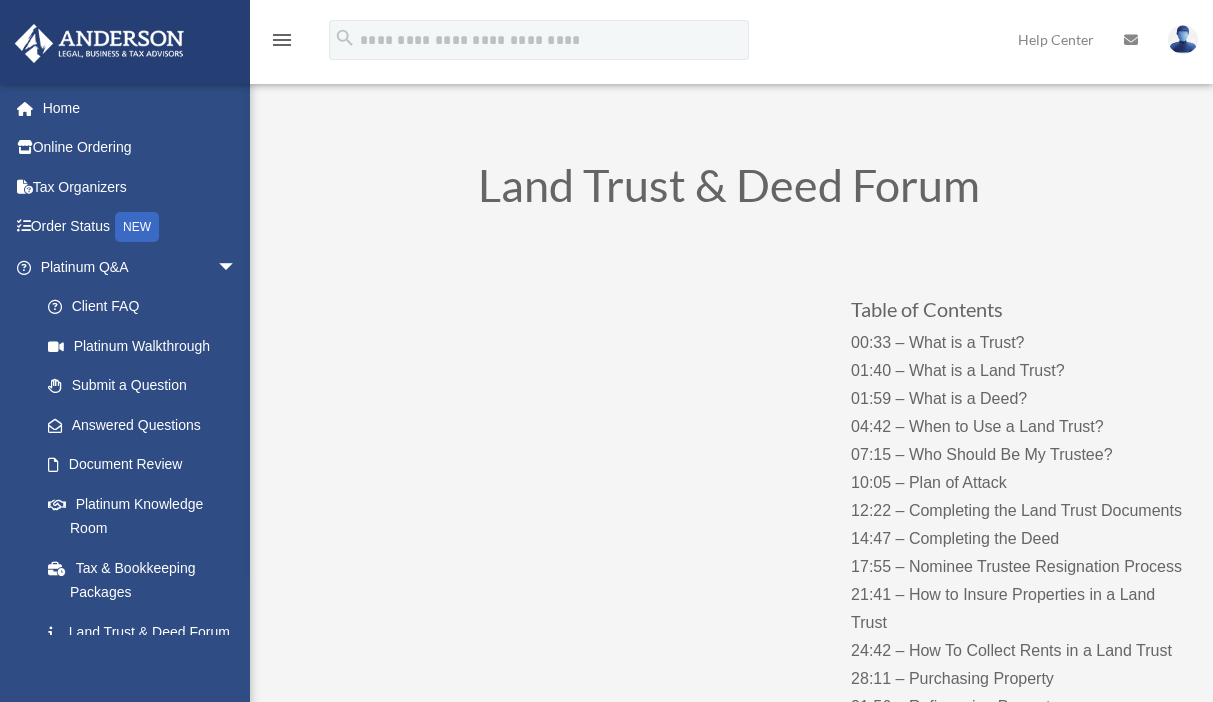 scroll, scrollTop: 0, scrollLeft: 0, axis: both 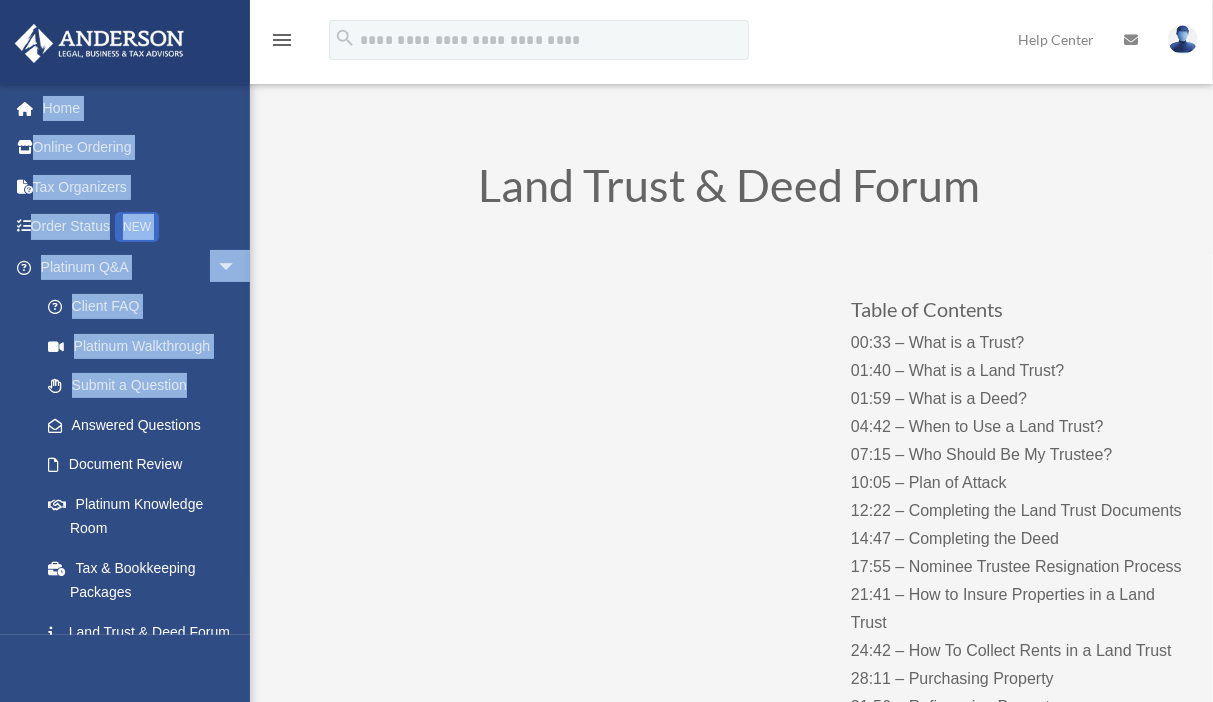 click on "rdanser@gmail.com
Sign Out
rdanser@gmail.com
Home
Online Ordering
Tax Organizers
Order Status  NEW
Platinum Q&A arrow_drop_down
Client FAQ
Platinum Walkthrough
Submit a Question
Answered Questions
Document Review
Platinum Knowledge Room
Tax & Bookkeeping Packages
Land Trust & Deed Forum
Portal Feedback
Digital Products arrow_drop_down
Tax Toolbox
Virtual Bookkeeping
Land Trust Kit
Wholesale Trust Kit
My Entities arrow_drop_down
Overview
CTA Hub
Entity Change Request
Binder Walkthrough
My Blueprint
Tax Due Dates
My Anderson Team arrow_drop_down
My Anderson Team
Anderson System
Client Referrals
My Documents arrow_drop_down
Box
Meeting Minutes
Forms Library" at bounding box center (125, 434) 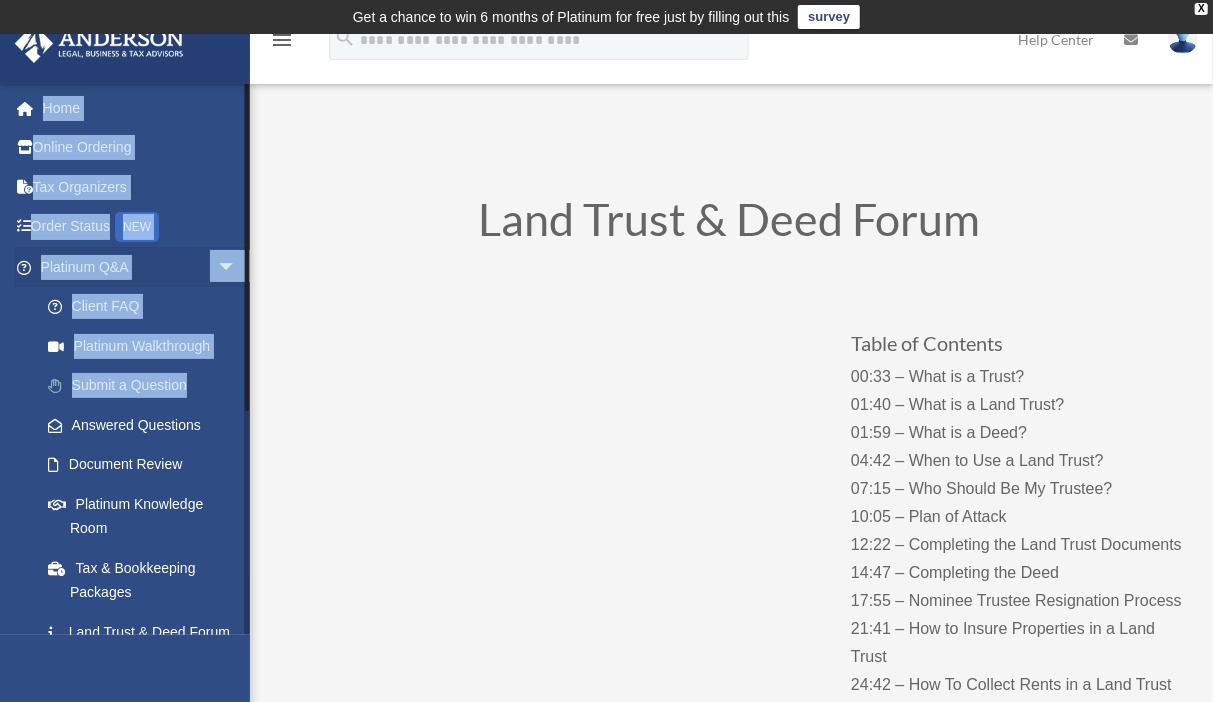click on "Submit a Question" at bounding box center (147, 386) 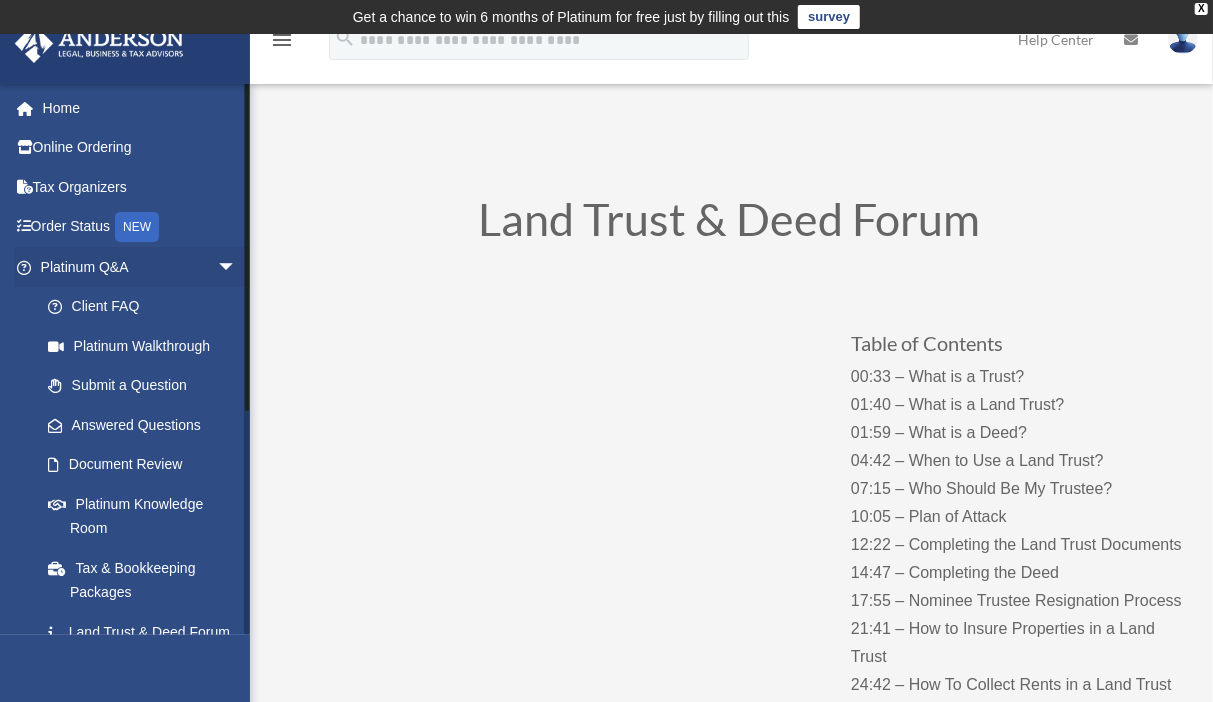 click on "Platinum Q&A arrow_drop_down
Client FAQ
Platinum Walkthrough
Submit a Question
Answered Questions
Document Review
Platinum Knowledge Room
Tax & Bookkeeping Packages
Land Trust & Deed Forum
Portal Feedback" at bounding box center [133, 469] 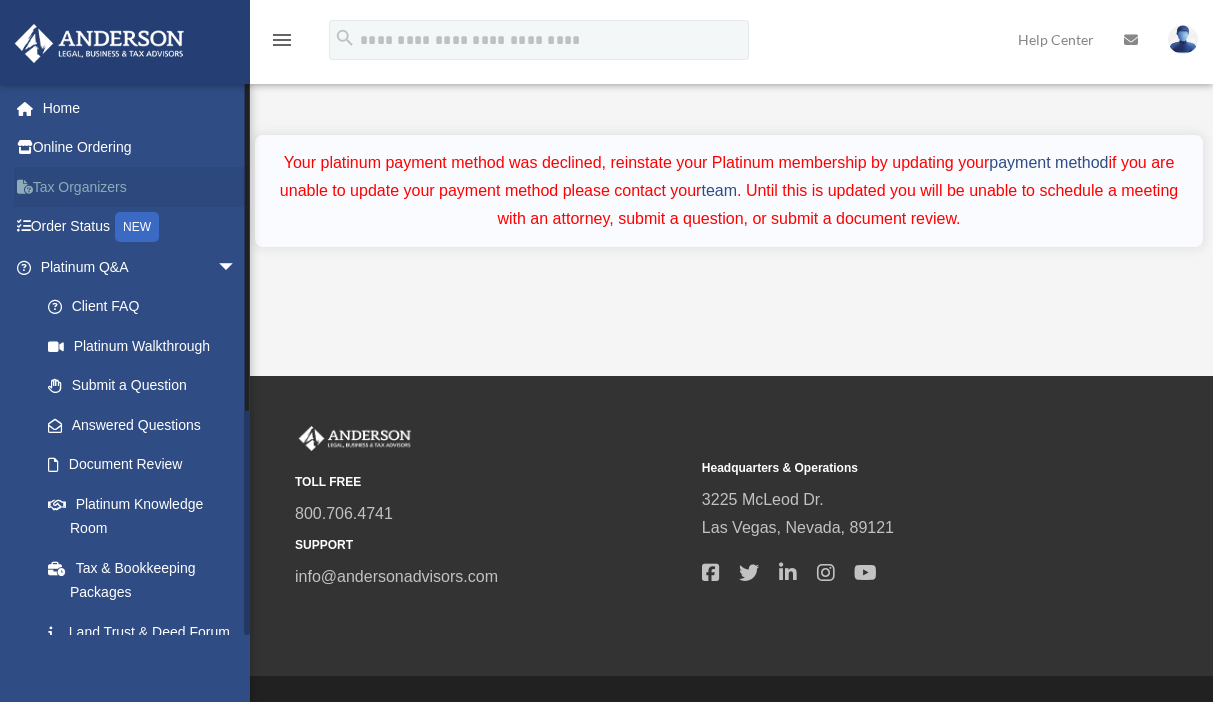 scroll, scrollTop: 0, scrollLeft: 0, axis: both 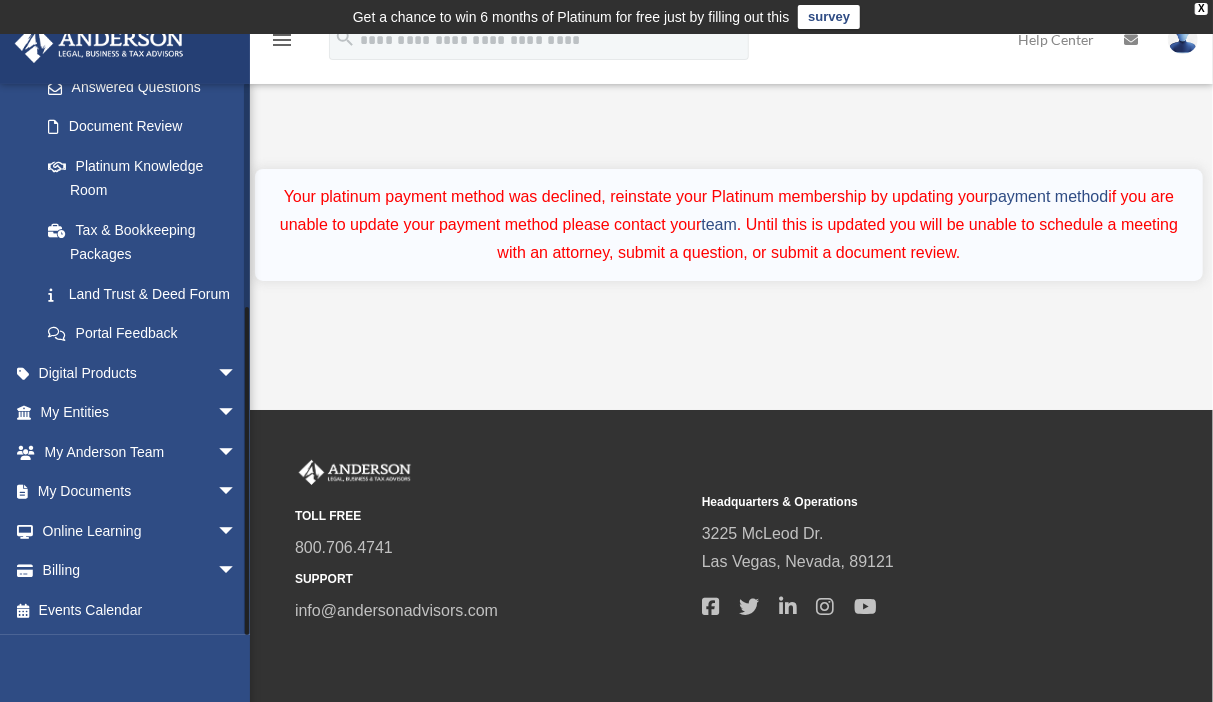 drag, startPoint x: 247, startPoint y: 361, endPoint x: 252, endPoint y: 622, distance: 261.04788 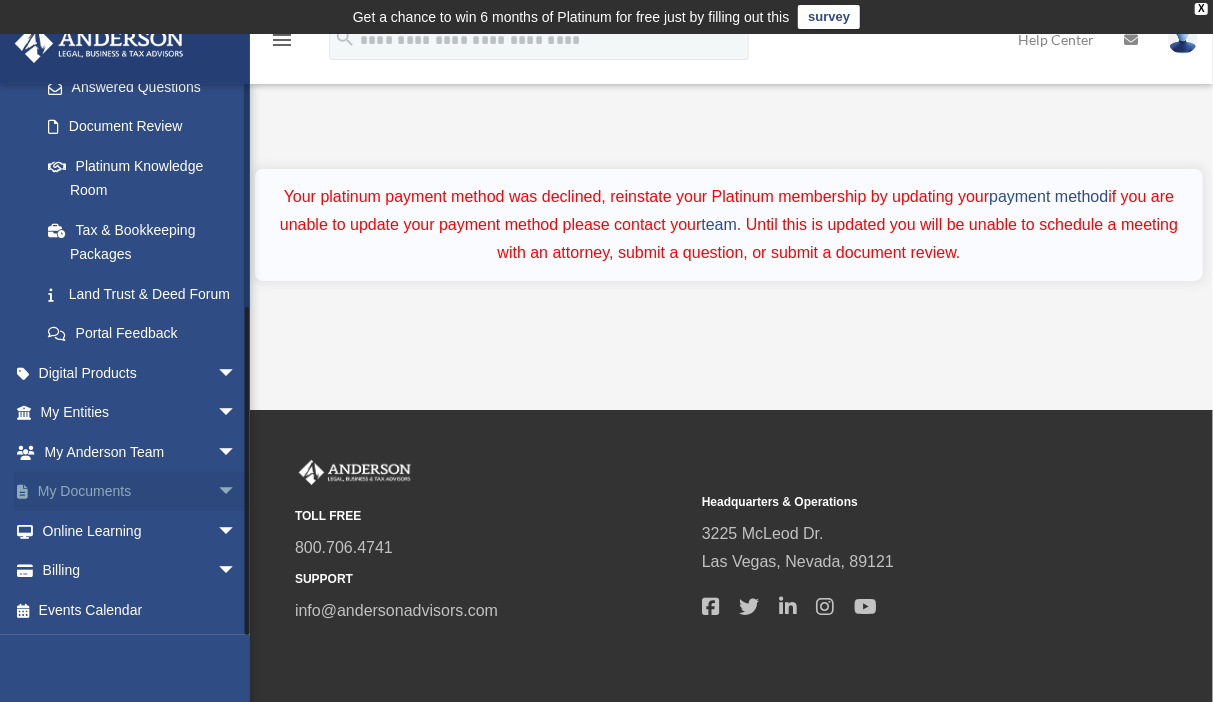click on "My Documents arrow_drop_down" at bounding box center (140, 492) 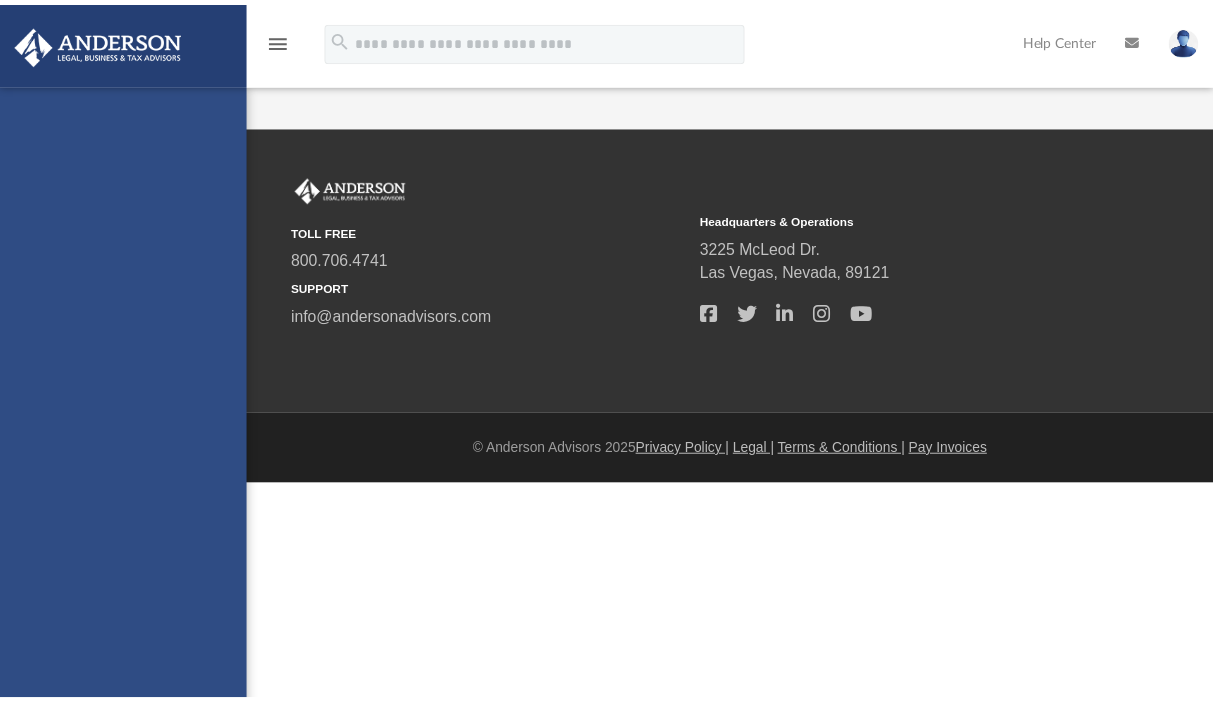 scroll, scrollTop: 0, scrollLeft: 0, axis: both 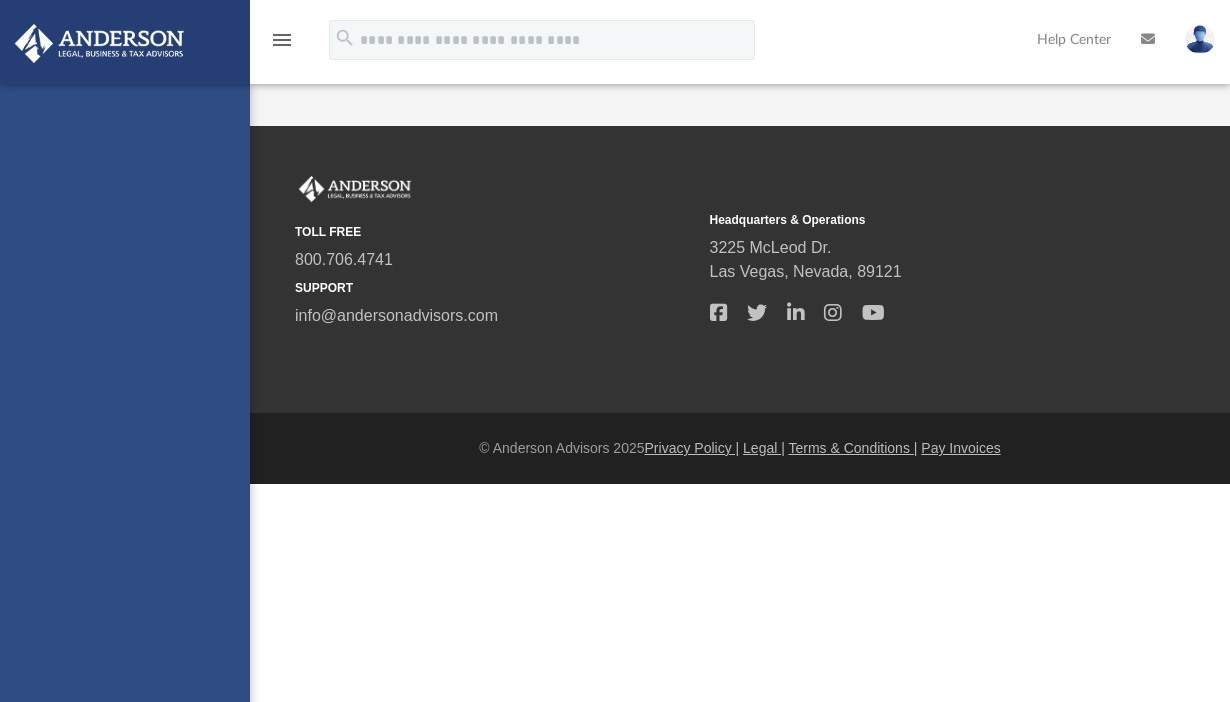 drag, startPoint x: 0, startPoint y: 0, endPoint x: 27, endPoint y: 488, distance: 488.74637 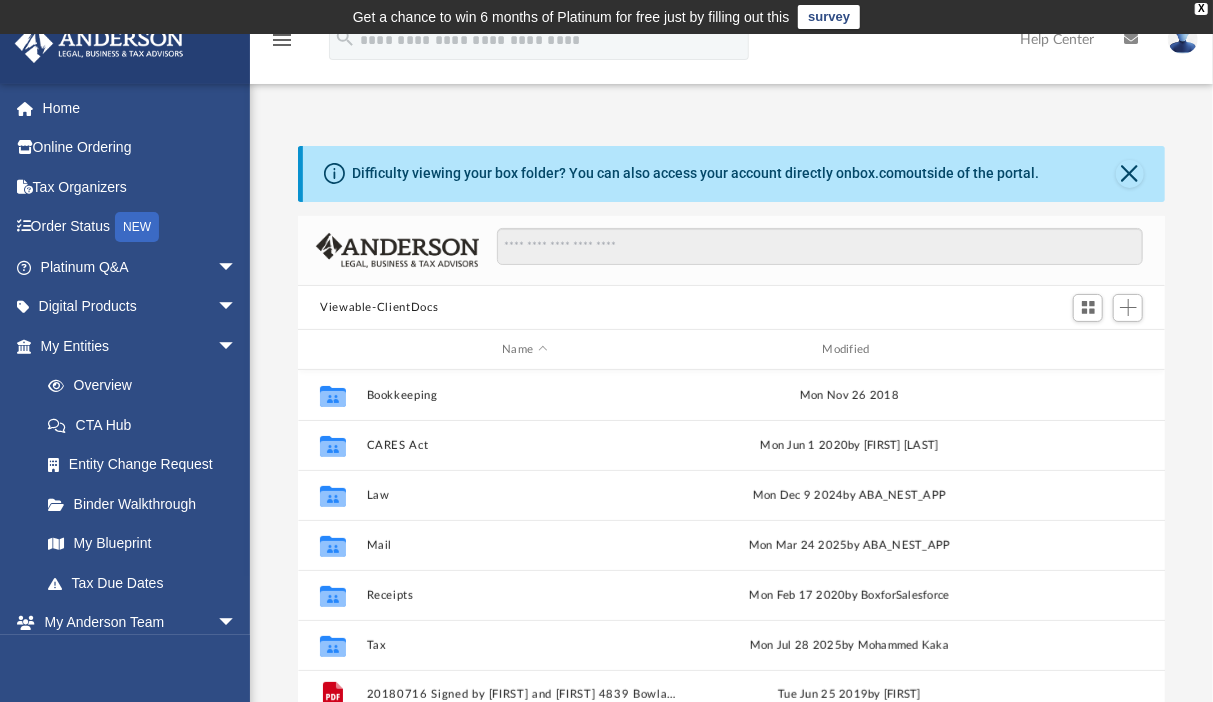 scroll, scrollTop: 17, scrollLeft: 17, axis: both 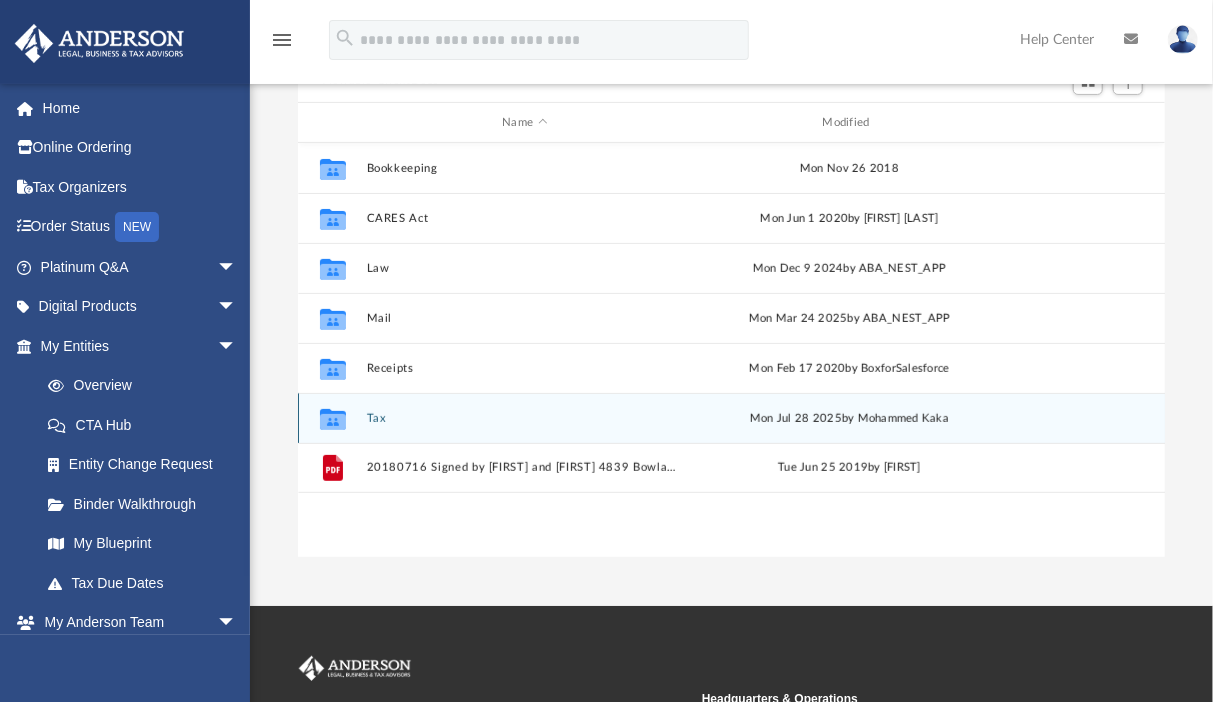 click on "Tax" at bounding box center [525, 418] 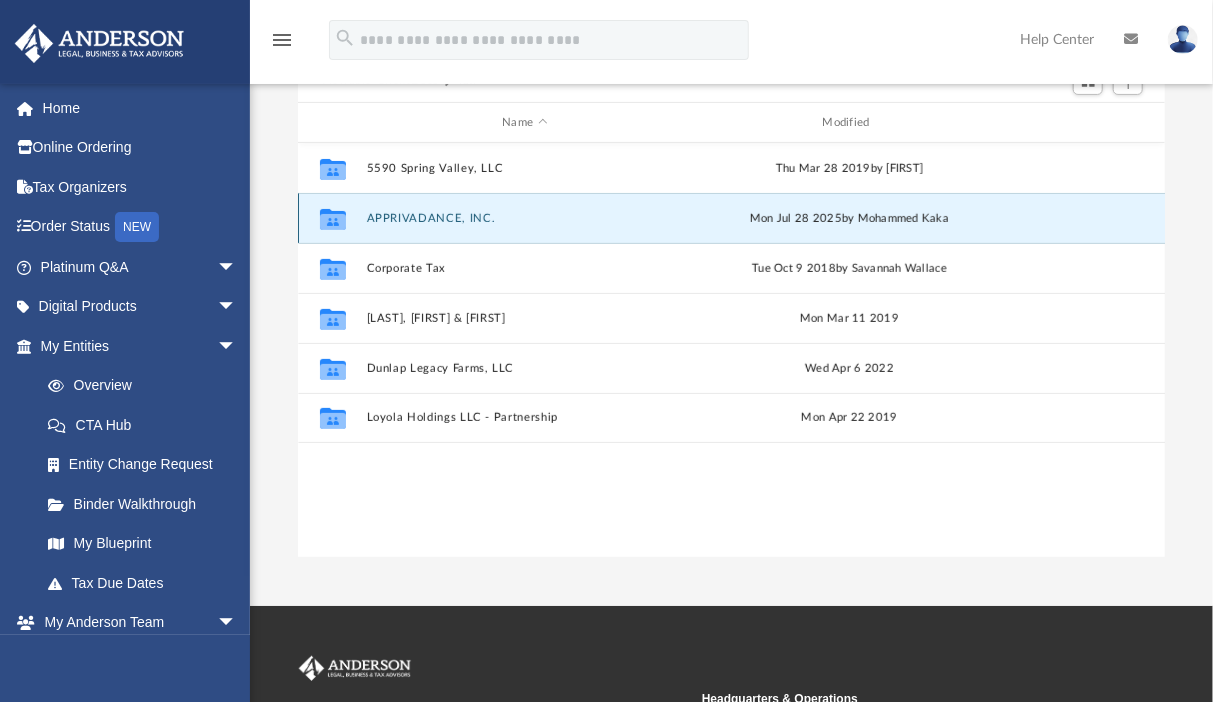 click on "APPRIVADANCE, INC." at bounding box center (525, 218) 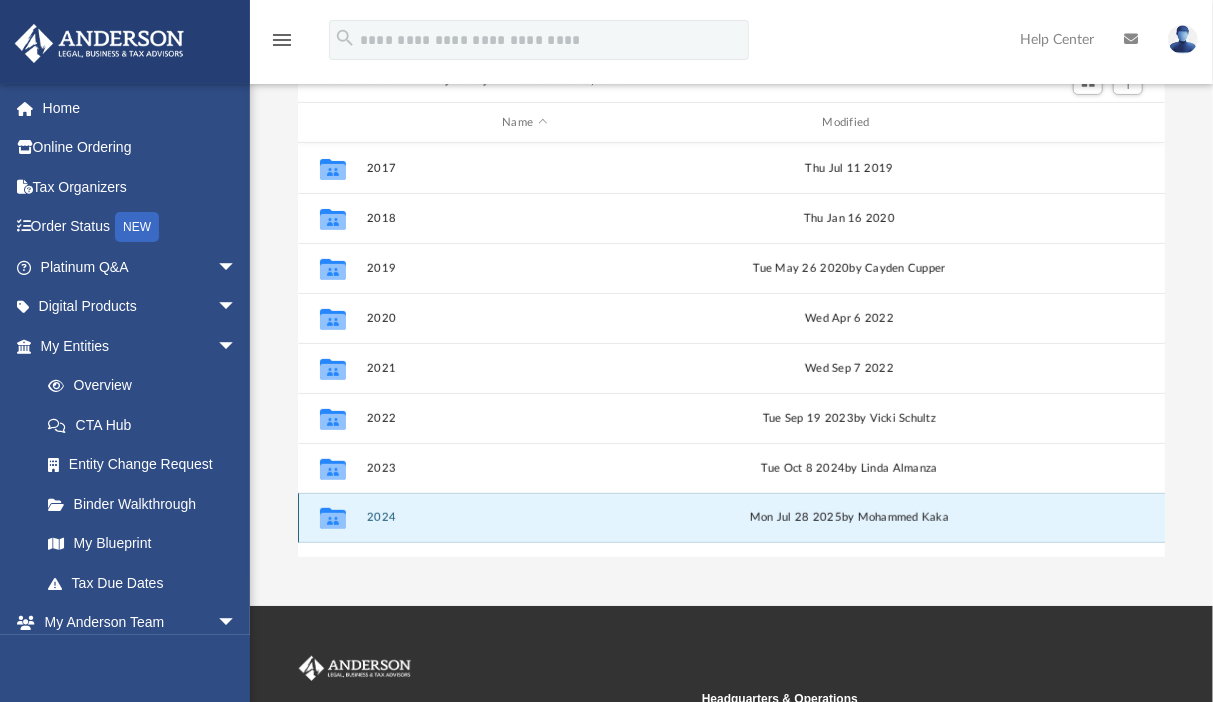 click on "2024" at bounding box center (525, 517) 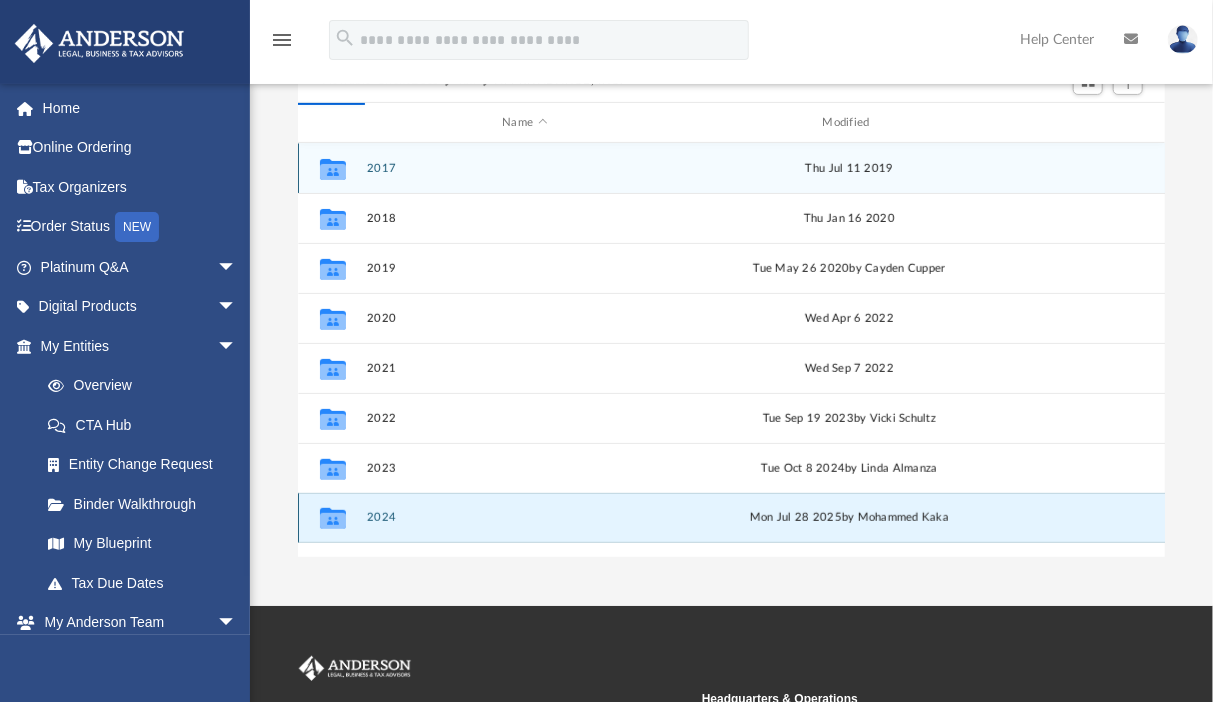 click on "2024" at bounding box center [525, 517] 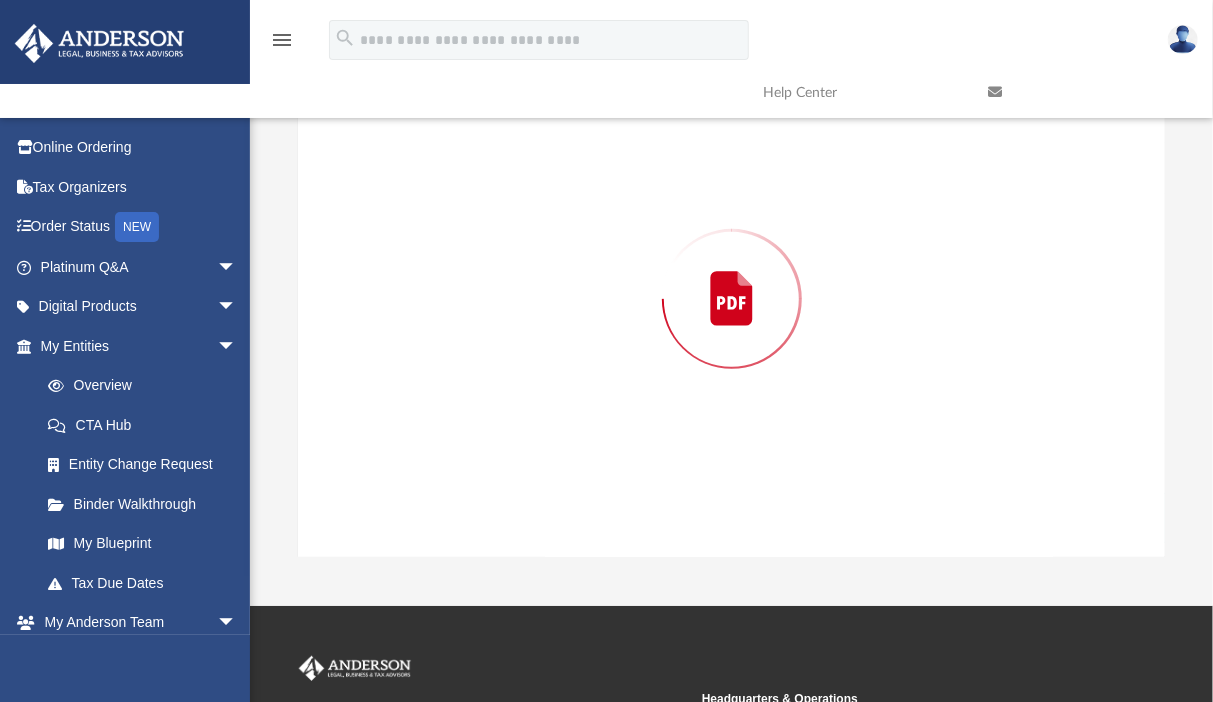 scroll, scrollTop: 215, scrollLeft: 0, axis: vertical 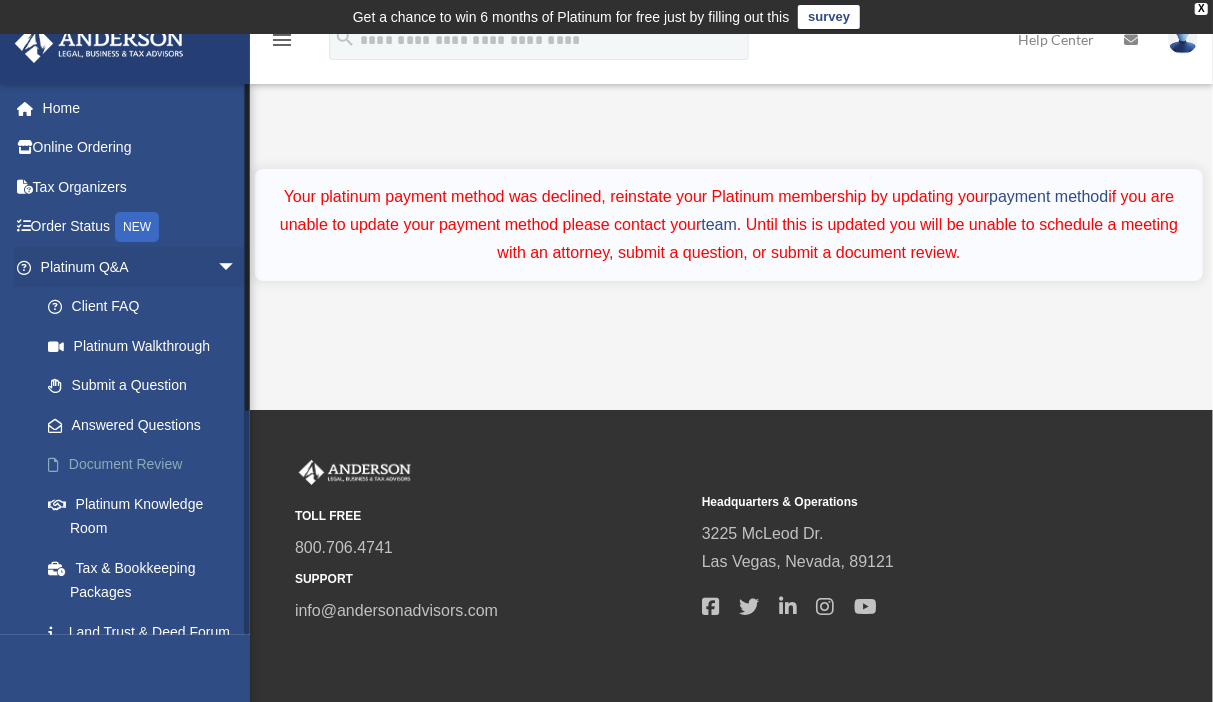 click on "Document Review" at bounding box center (147, 465) 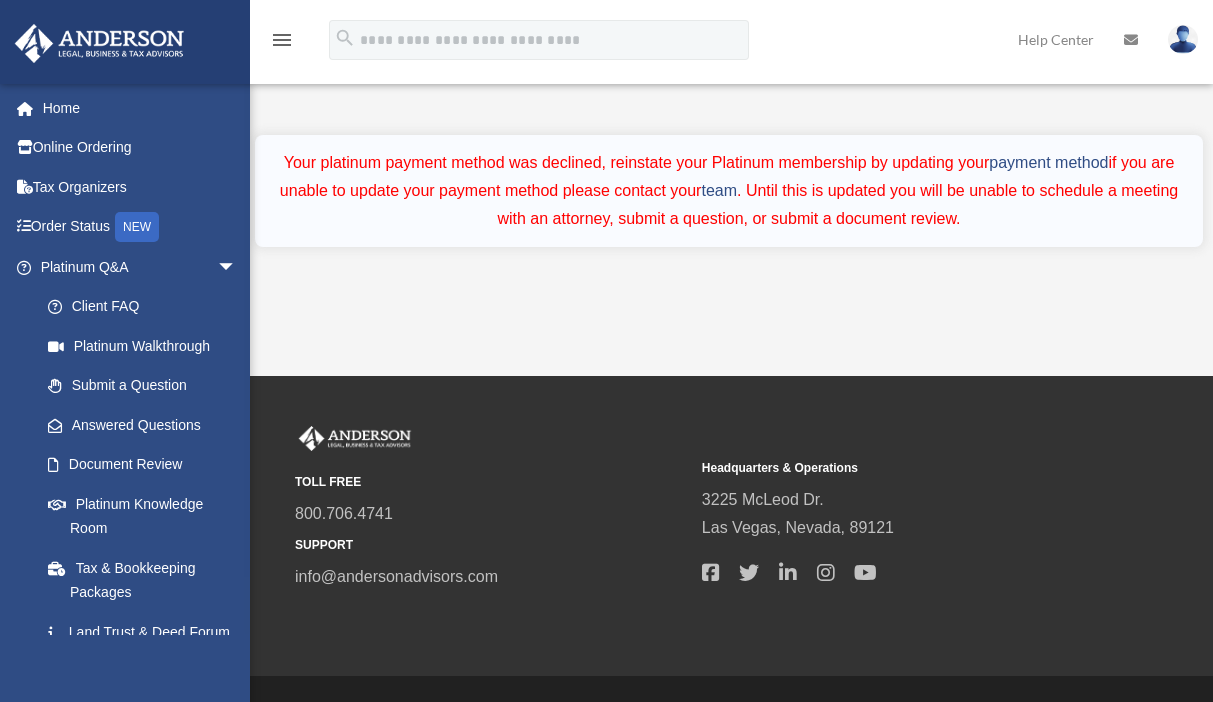 scroll, scrollTop: 0, scrollLeft: 0, axis: both 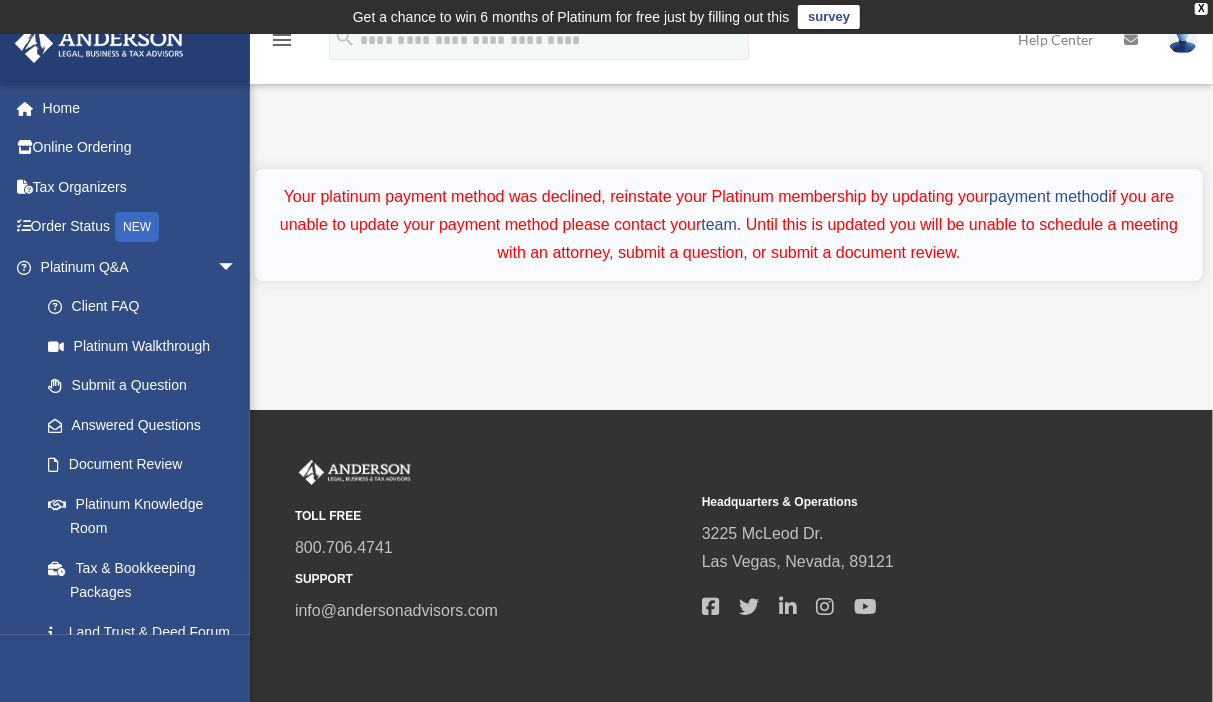 click on "Document Review" at bounding box center (142, 465) 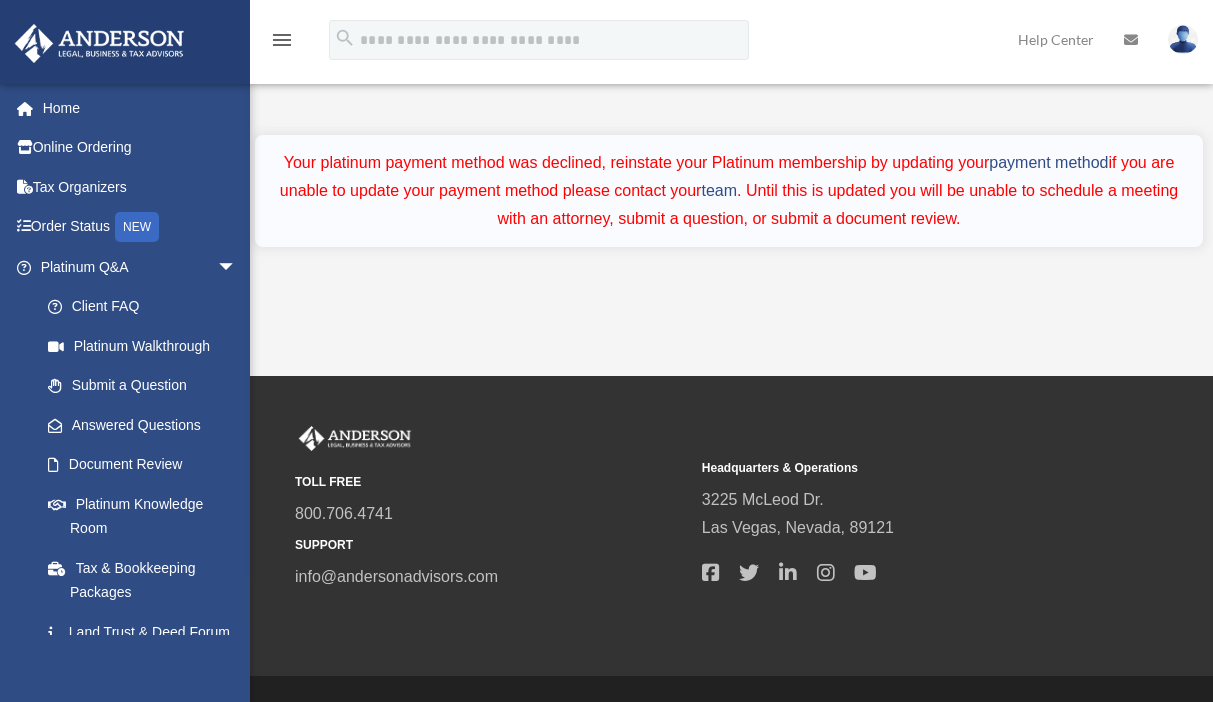 scroll, scrollTop: 0, scrollLeft: 0, axis: both 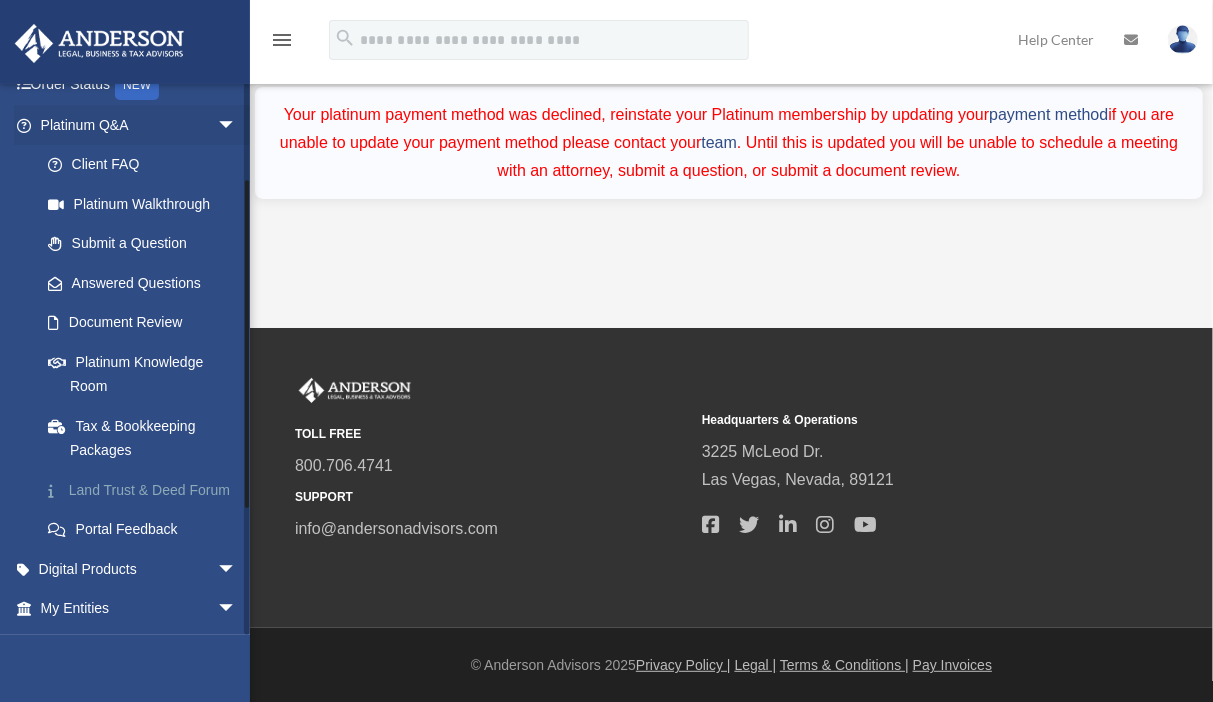 drag, startPoint x: 245, startPoint y: 402, endPoint x: 238, endPoint y: 500, distance: 98.24968 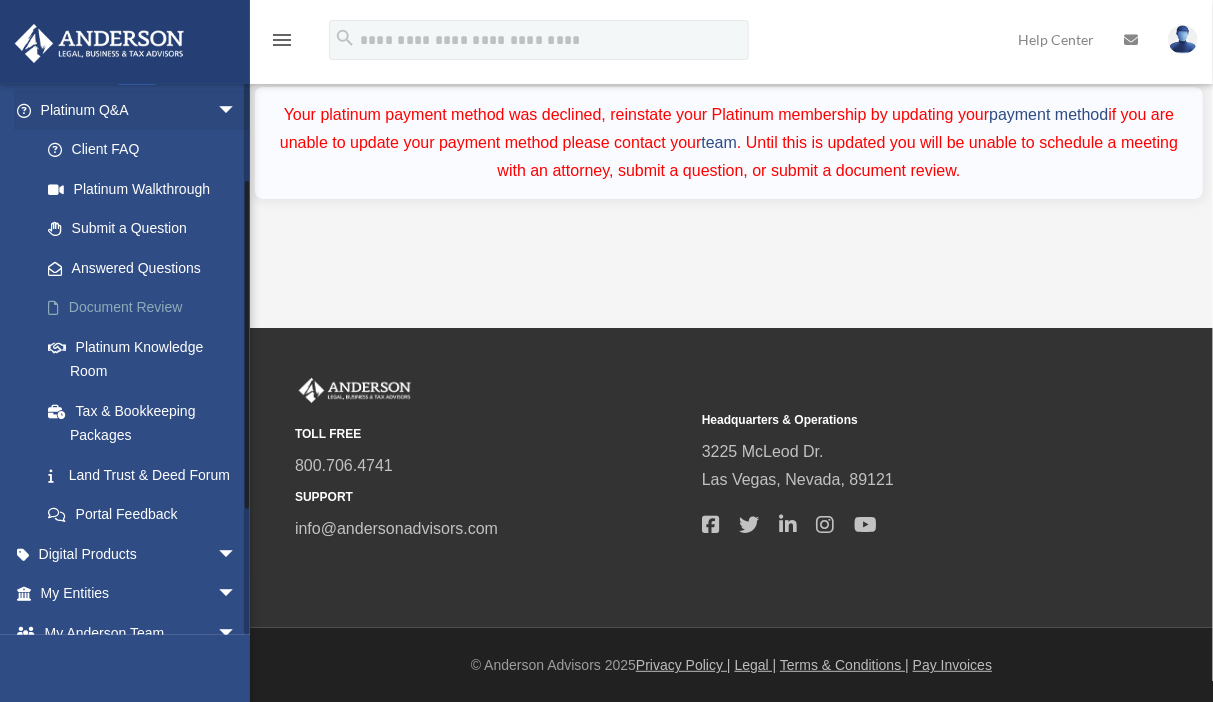 click on "Document Review" at bounding box center (147, 308) 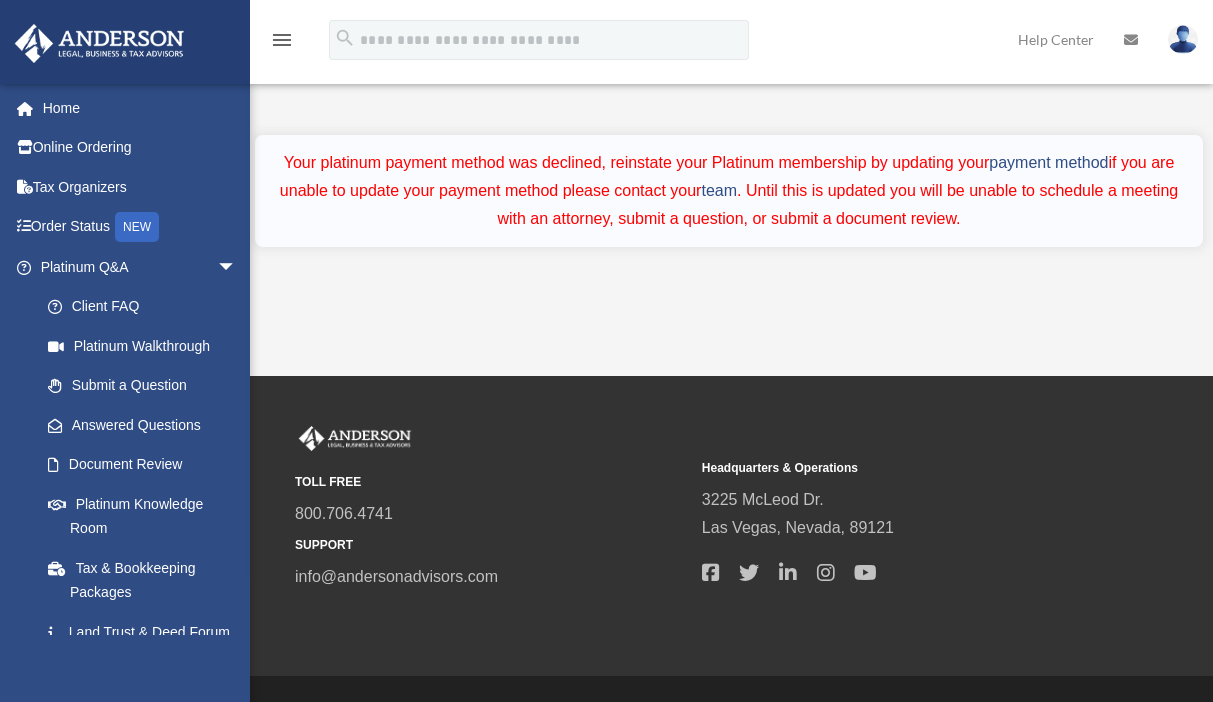 scroll, scrollTop: 0, scrollLeft: 0, axis: both 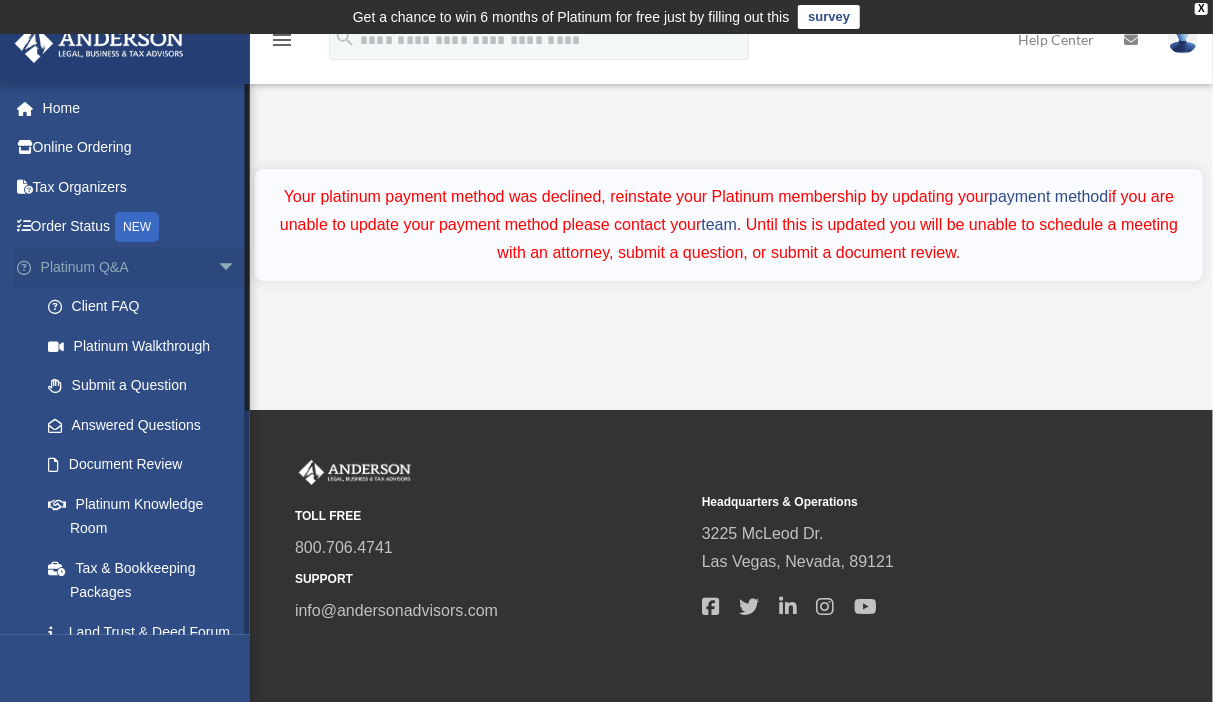 click on "arrow_drop_down" at bounding box center (237, 267) 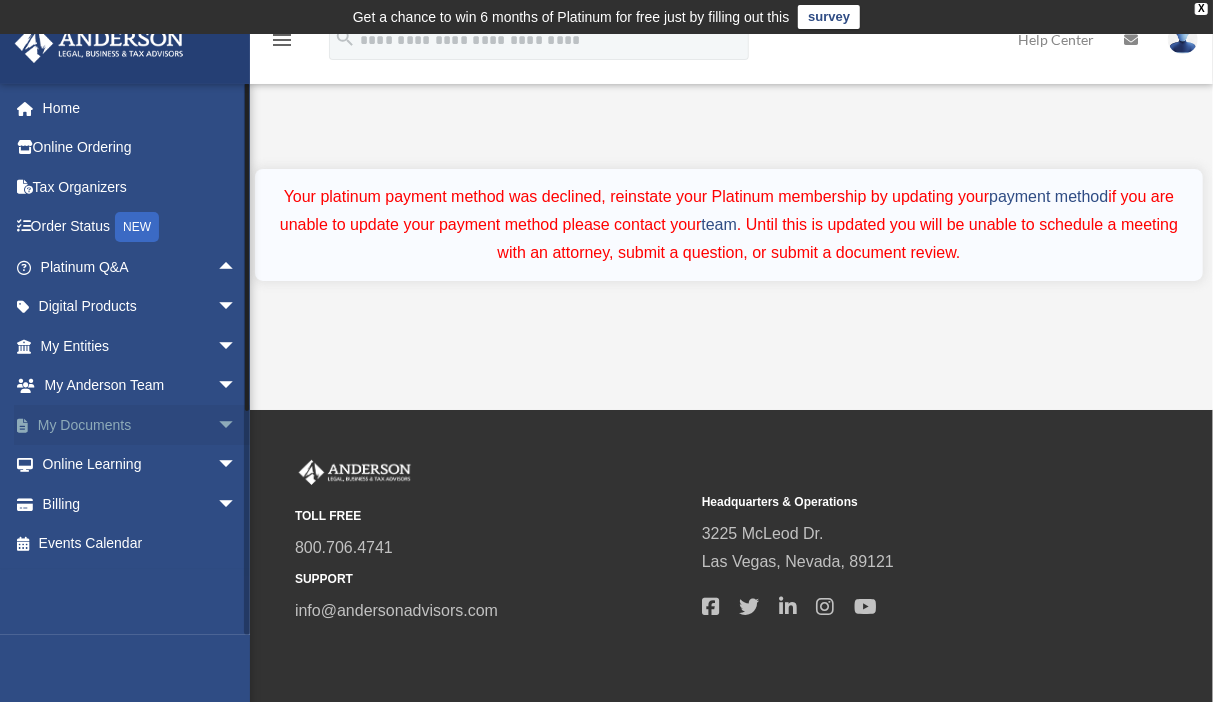 click on "arrow_drop_down" at bounding box center (237, 425) 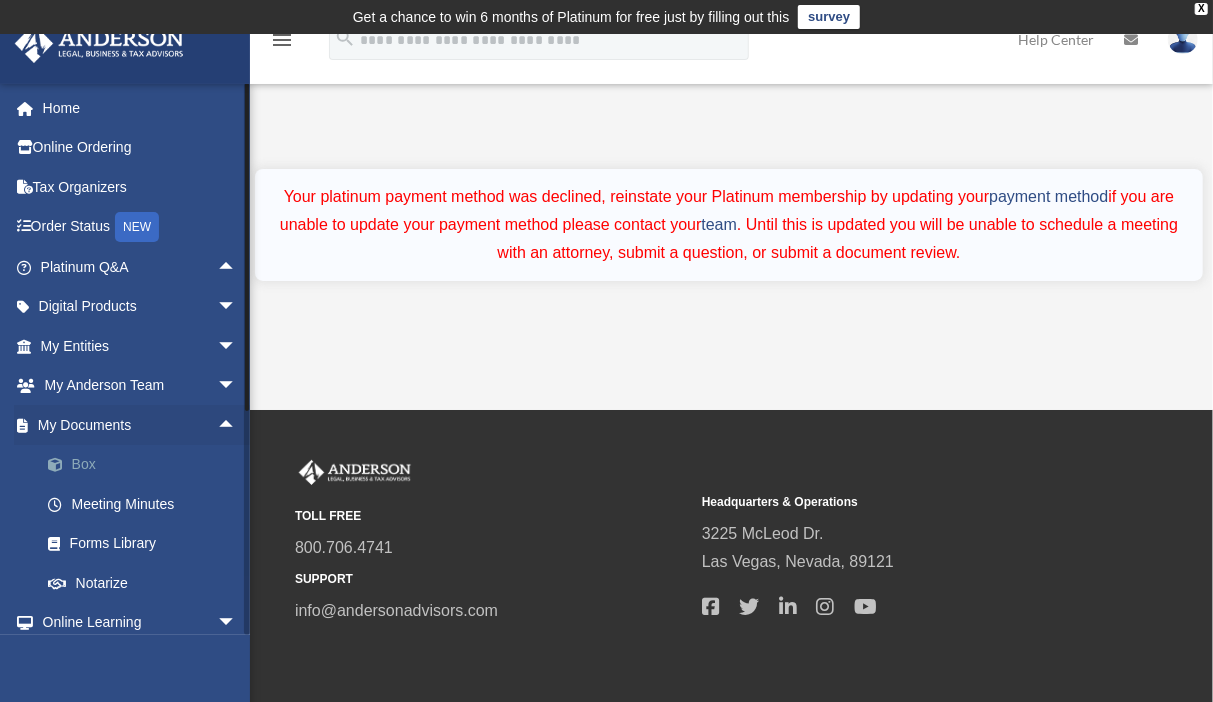 click on "Box" at bounding box center (147, 465) 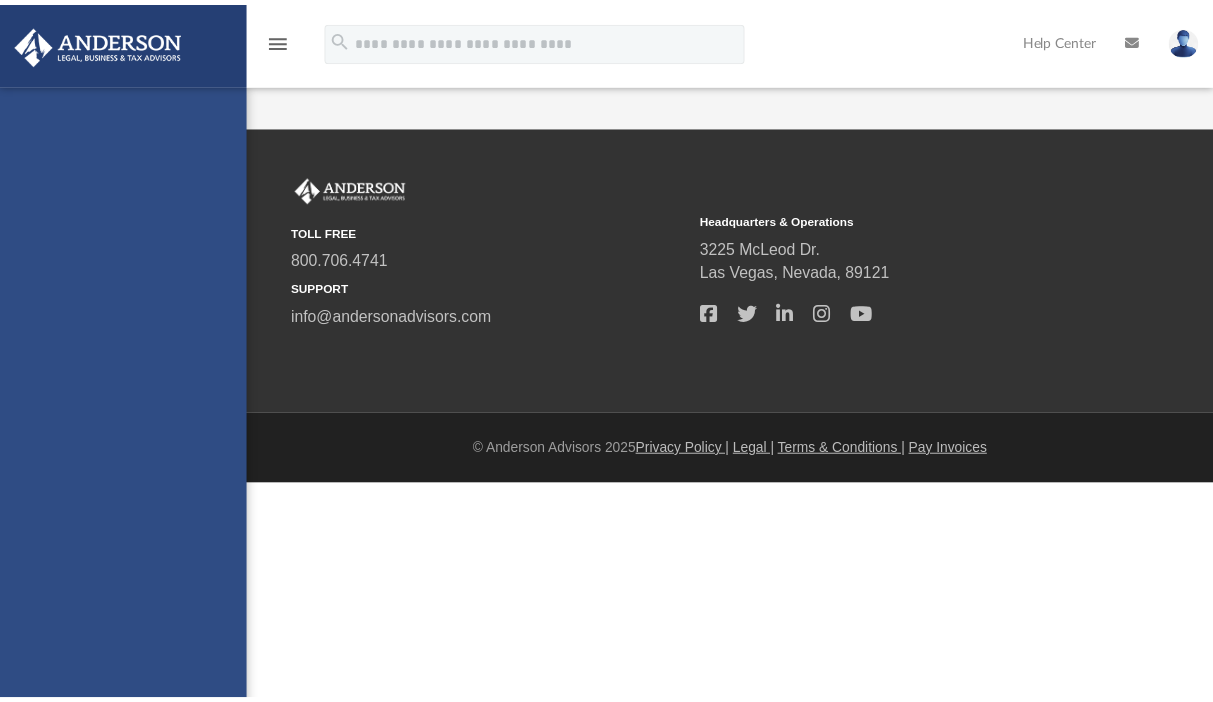 scroll, scrollTop: 0, scrollLeft: 0, axis: both 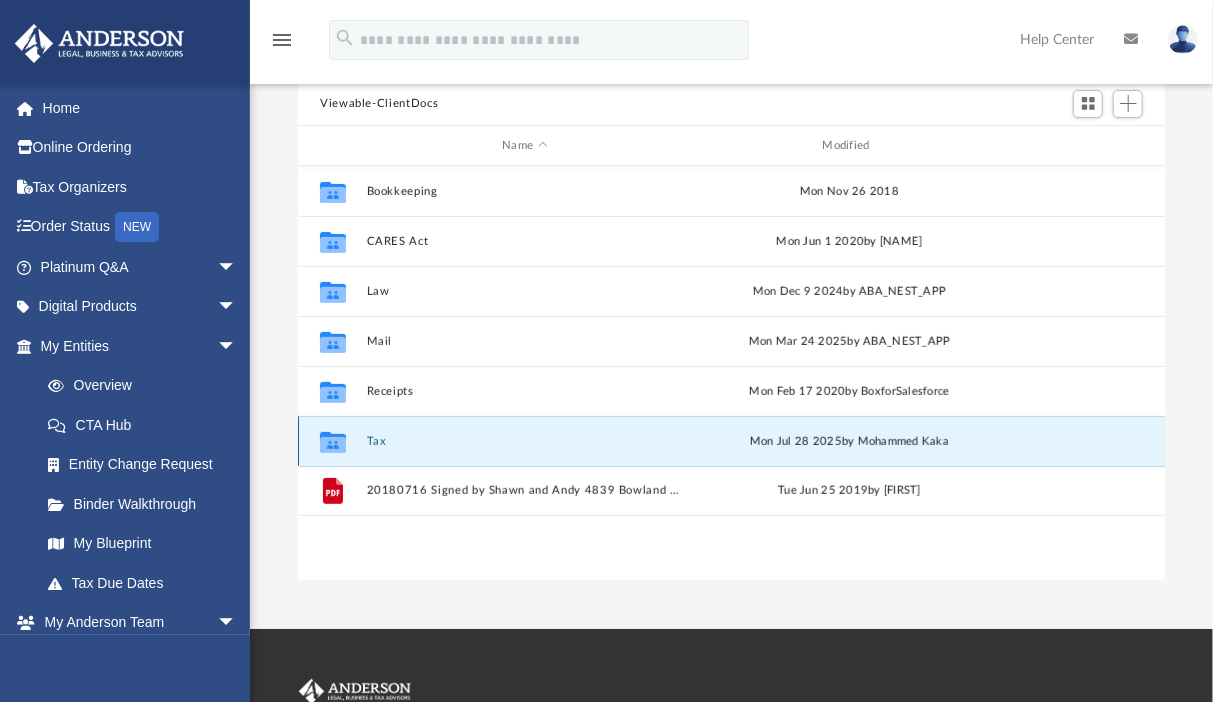 click on "Tax" at bounding box center (525, 441) 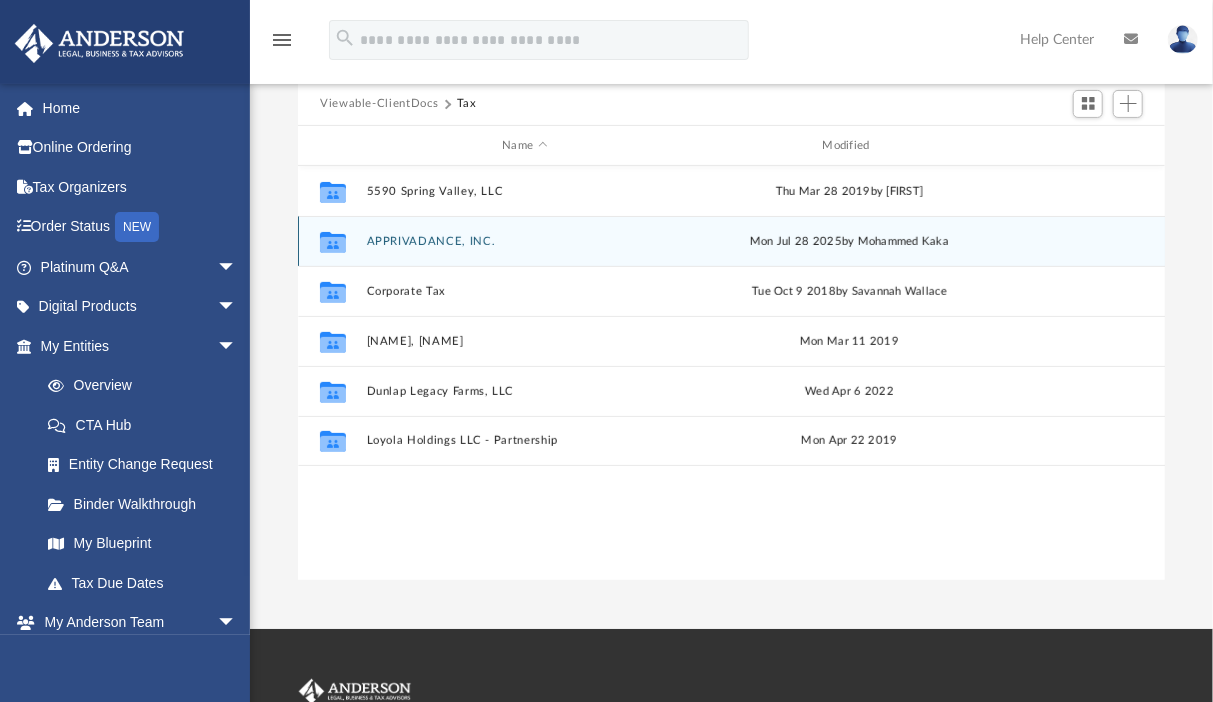 click on "APPRIVADANCE, INC." at bounding box center [525, 241] 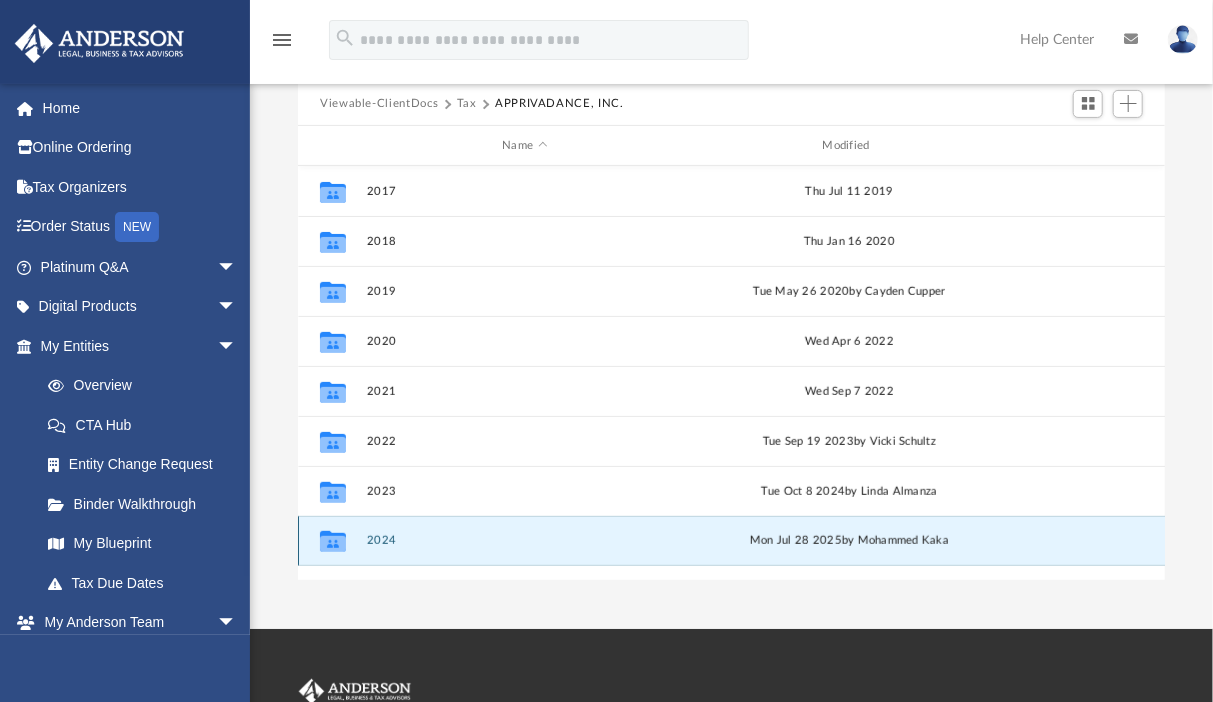 click on "2024" at bounding box center (525, 540) 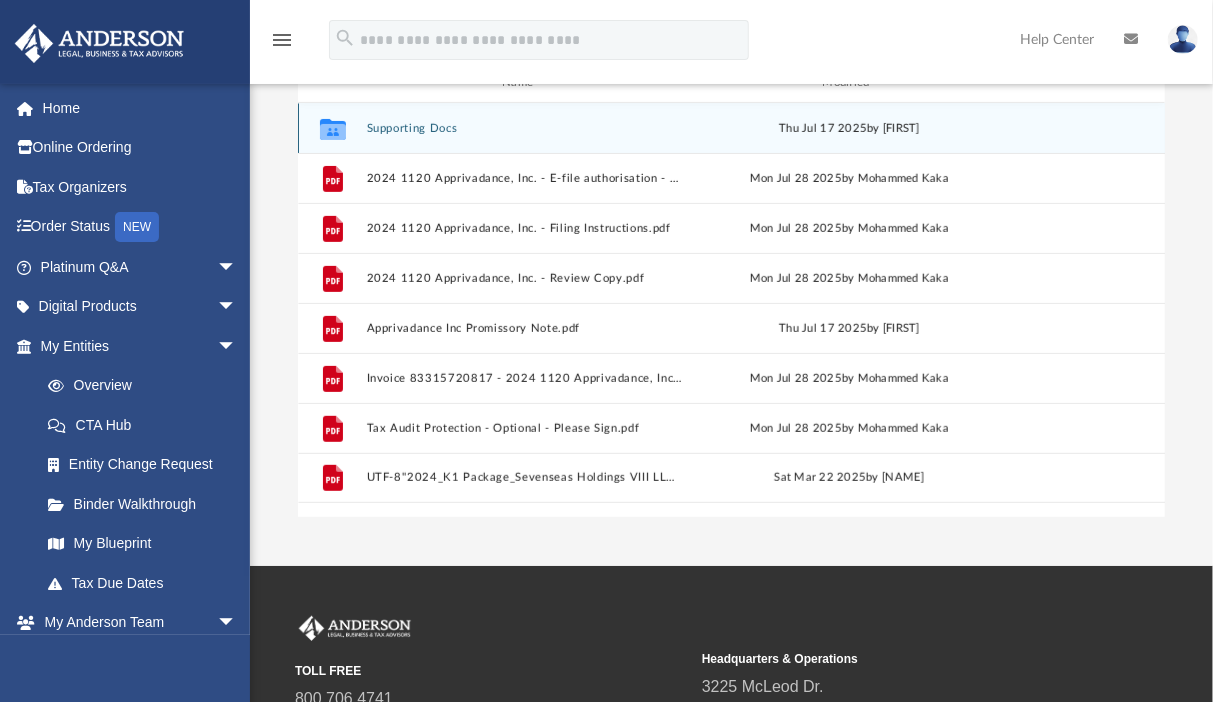 scroll, scrollTop: 270, scrollLeft: 0, axis: vertical 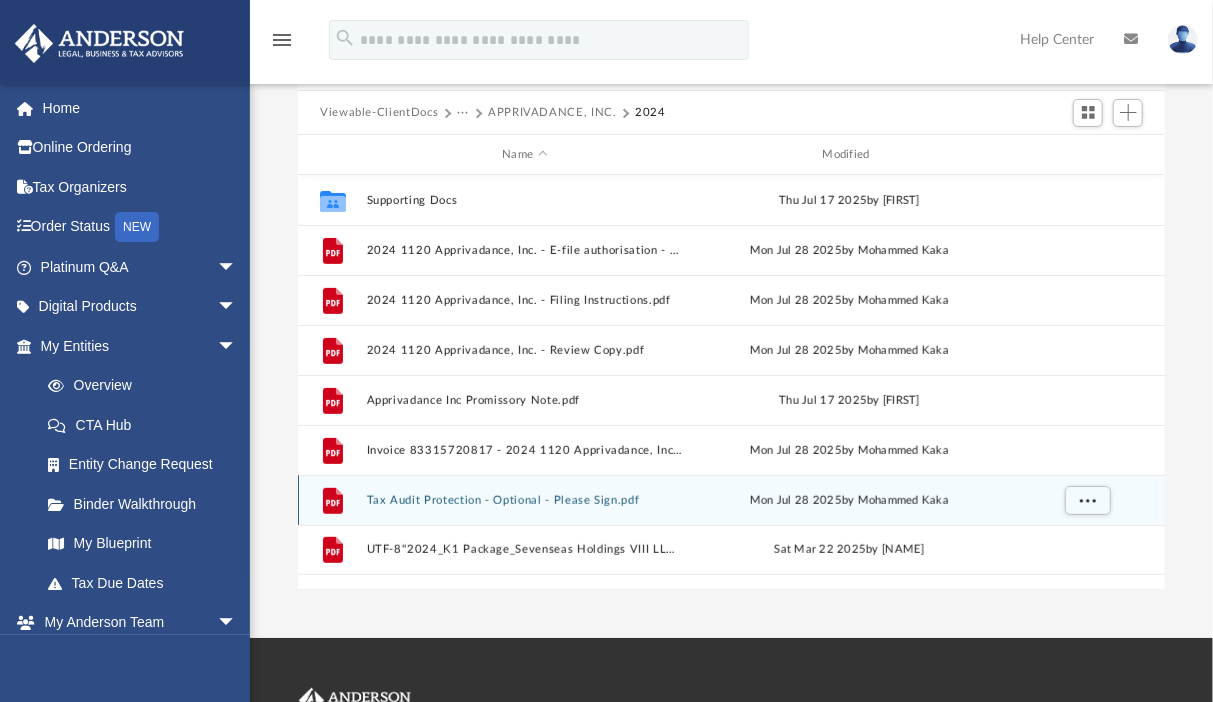 click on "Tax Audit Protection - Optional - Please Sign.pdf" at bounding box center (525, 500) 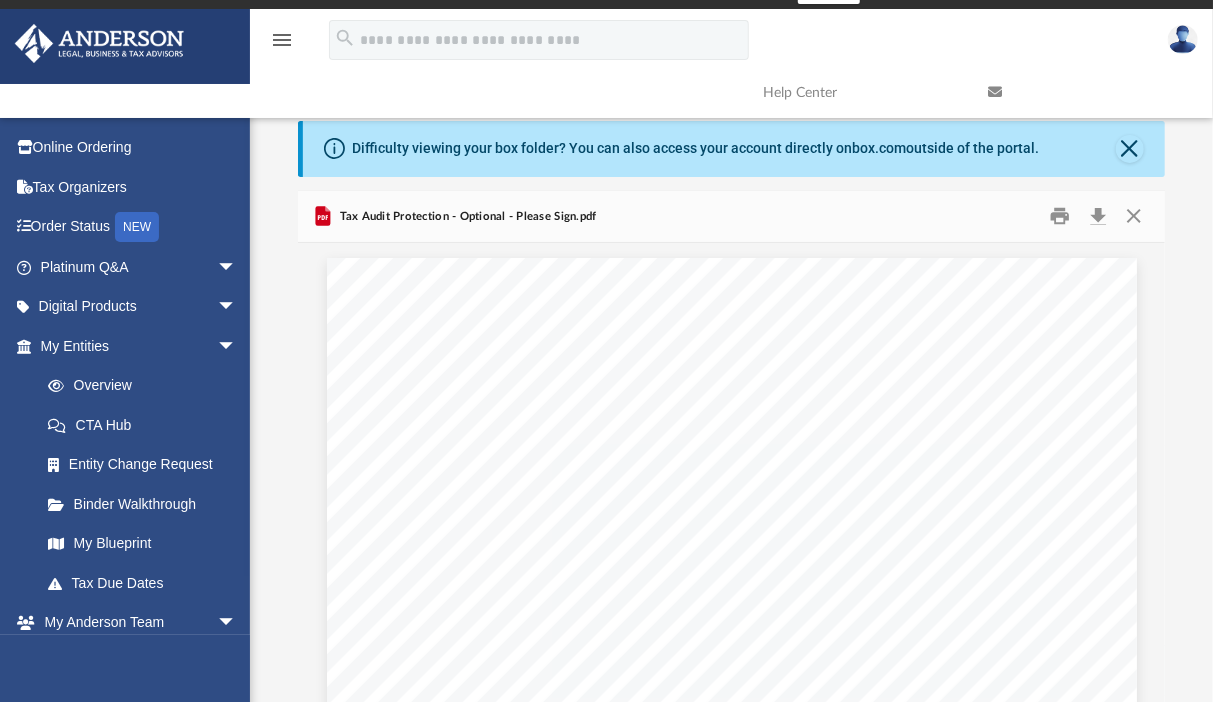 scroll, scrollTop: 0, scrollLeft: 0, axis: both 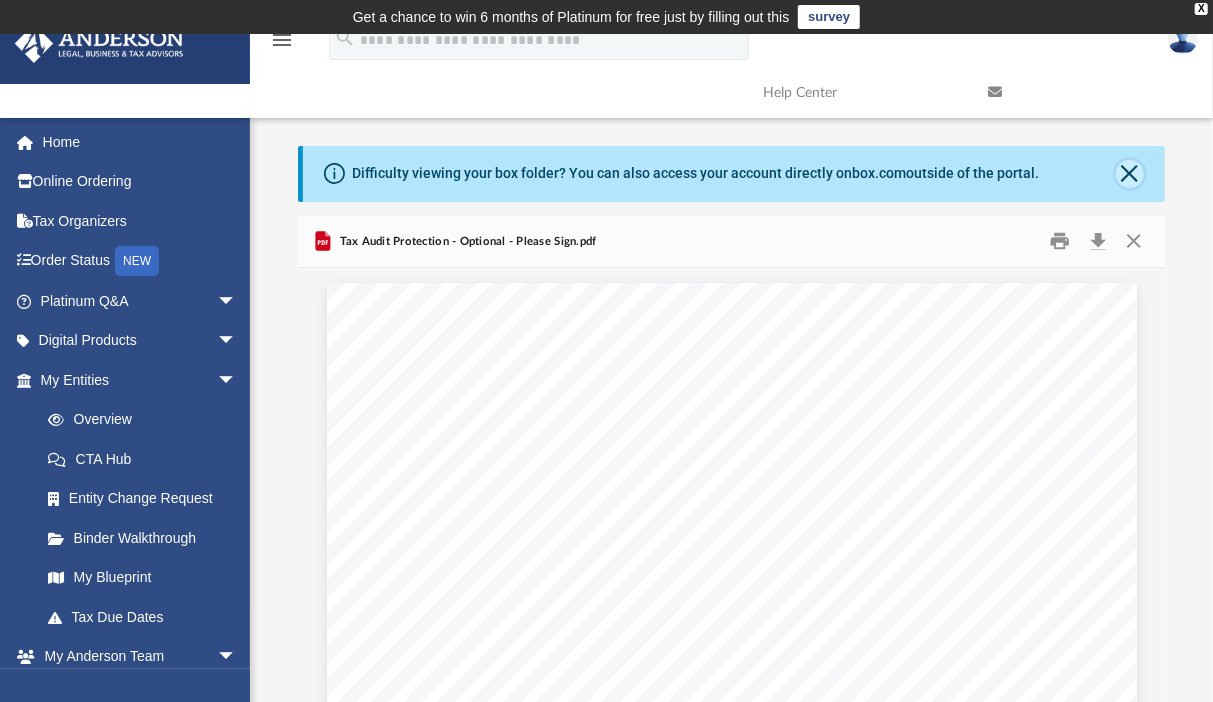 click 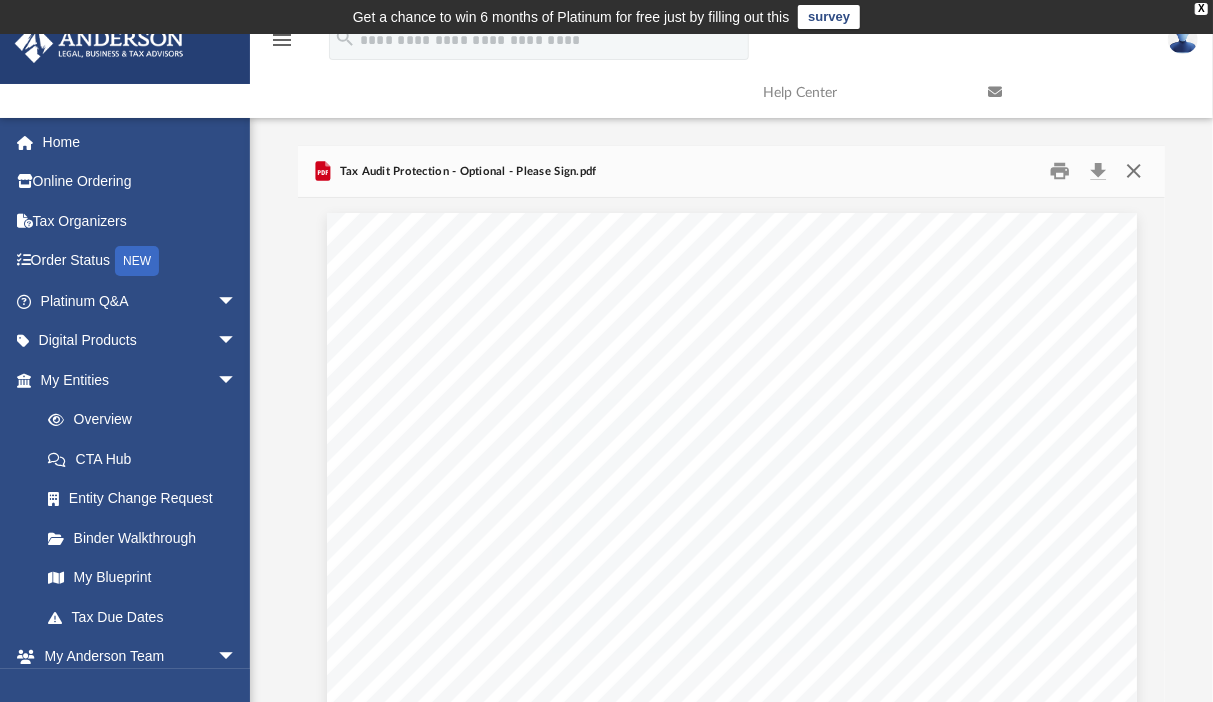 click at bounding box center (1133, 171) 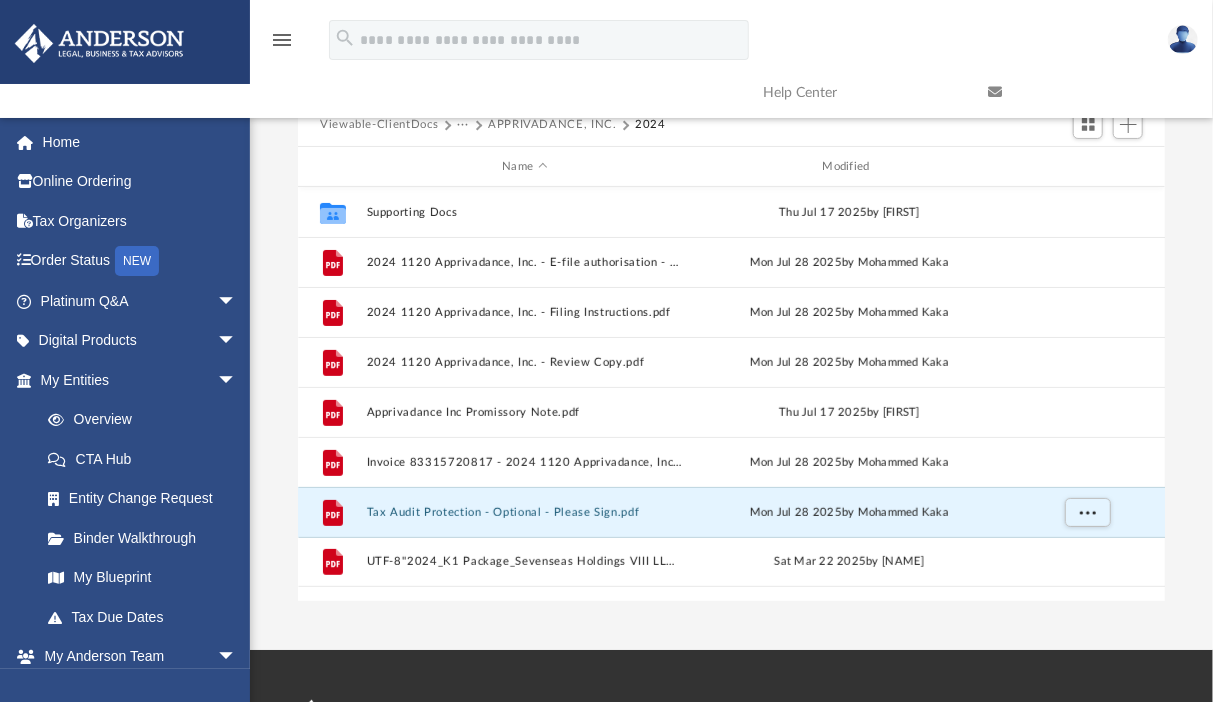scroll, scrollTop: 114, scrollLeft: 0, axis: vertical 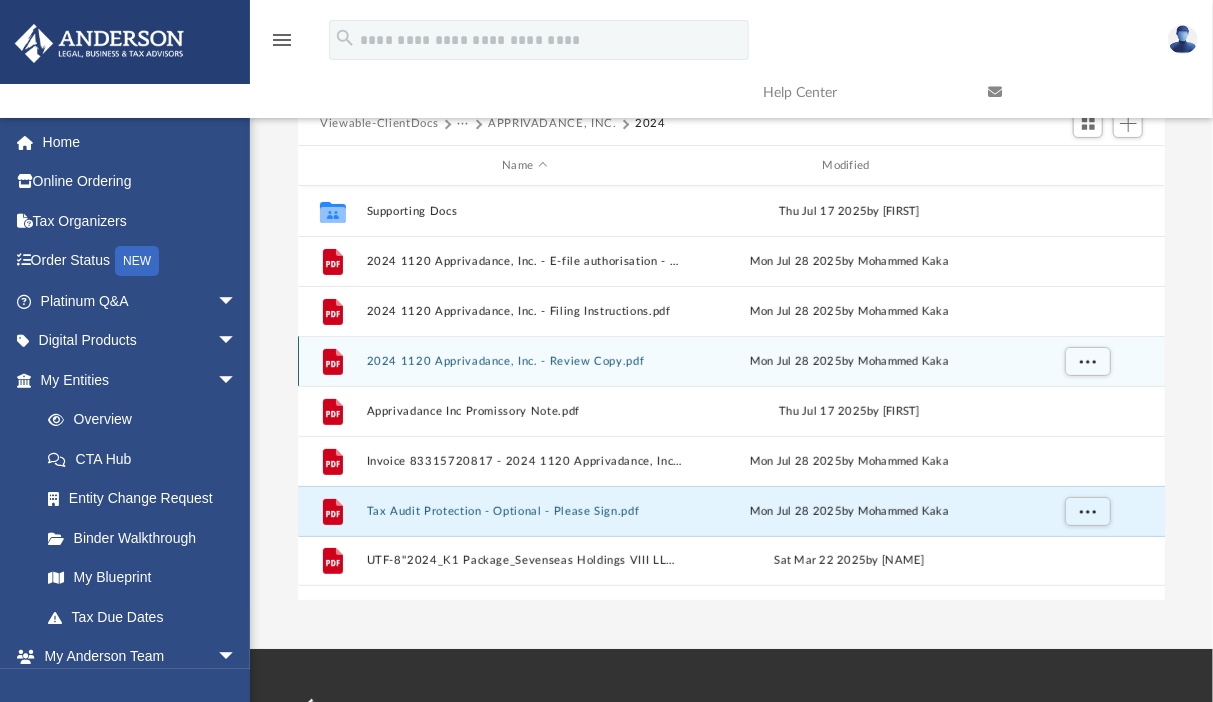 click on "2024 1120 Apprivadance, Inc. - Review Copy.pdf" at bounding box center (525, 361) 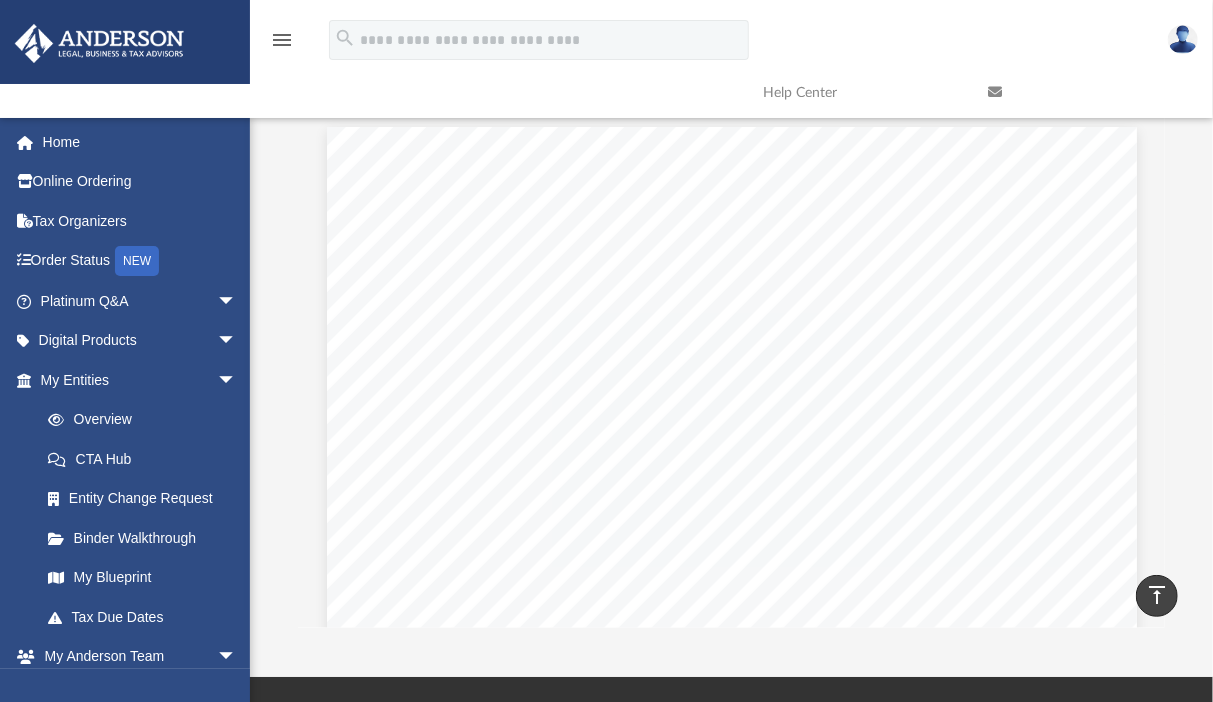 scroll, scrollTop: 67, scrollLeft: 0, axis: vertical 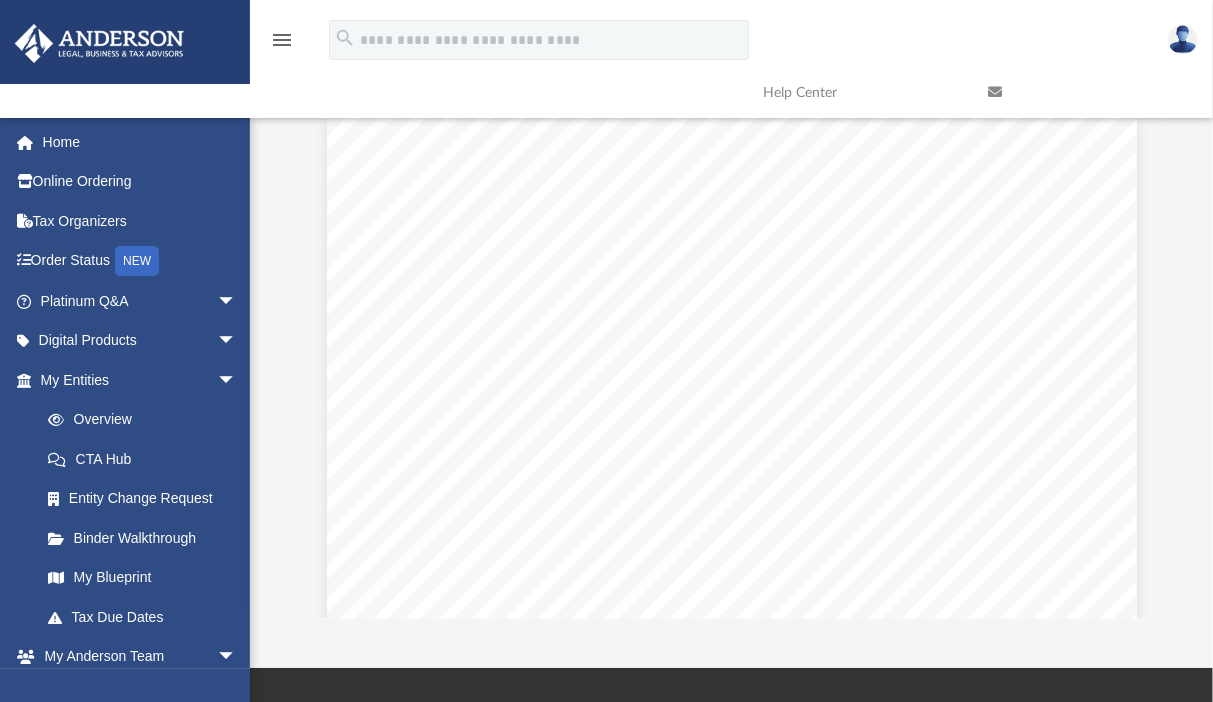 click on "Scroll to top
vertical_align_top" at bounding box center (1157, 596) 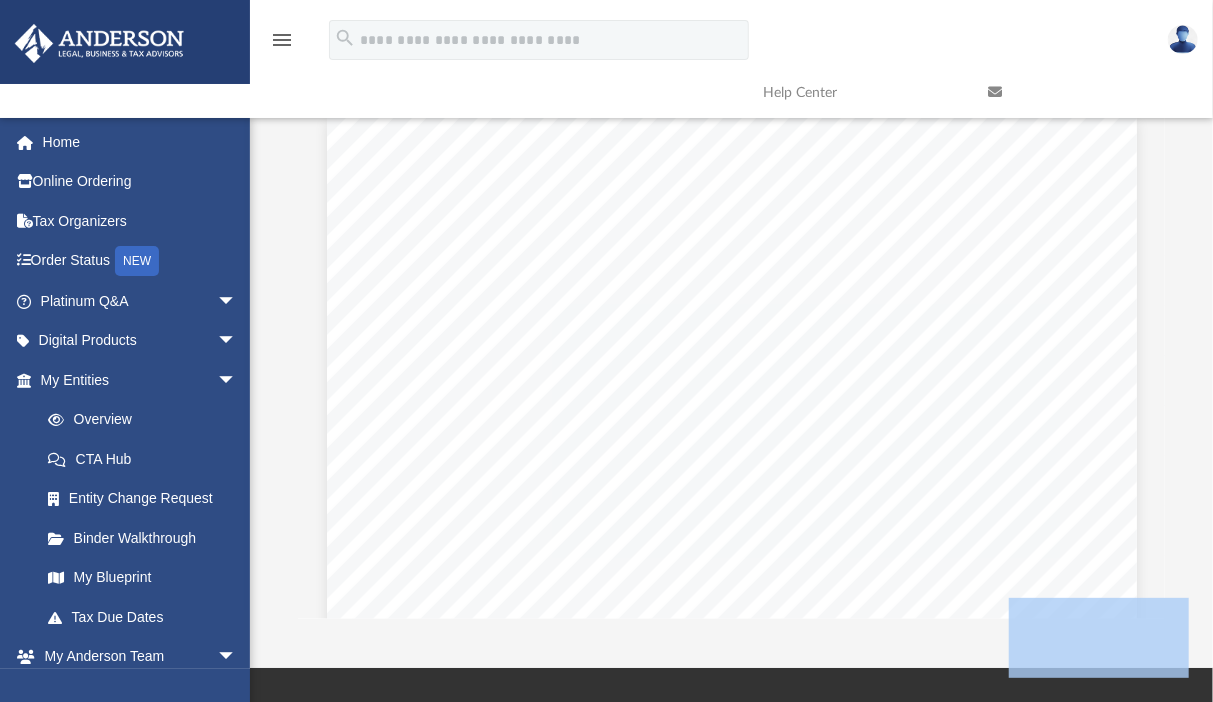 click on "Scroll to top
vertical_align_top" at bounding box center (1157, 596) 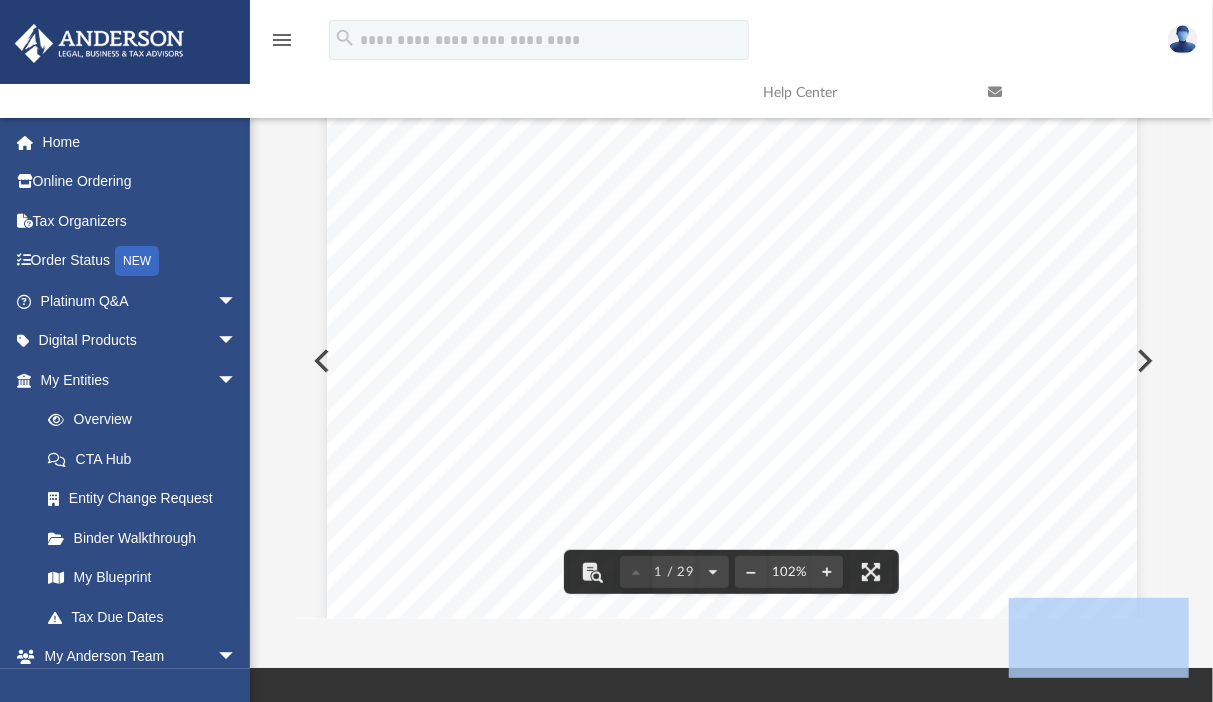 scroll, scrollTop: 902, scrollLeft: 0, axis: vertical 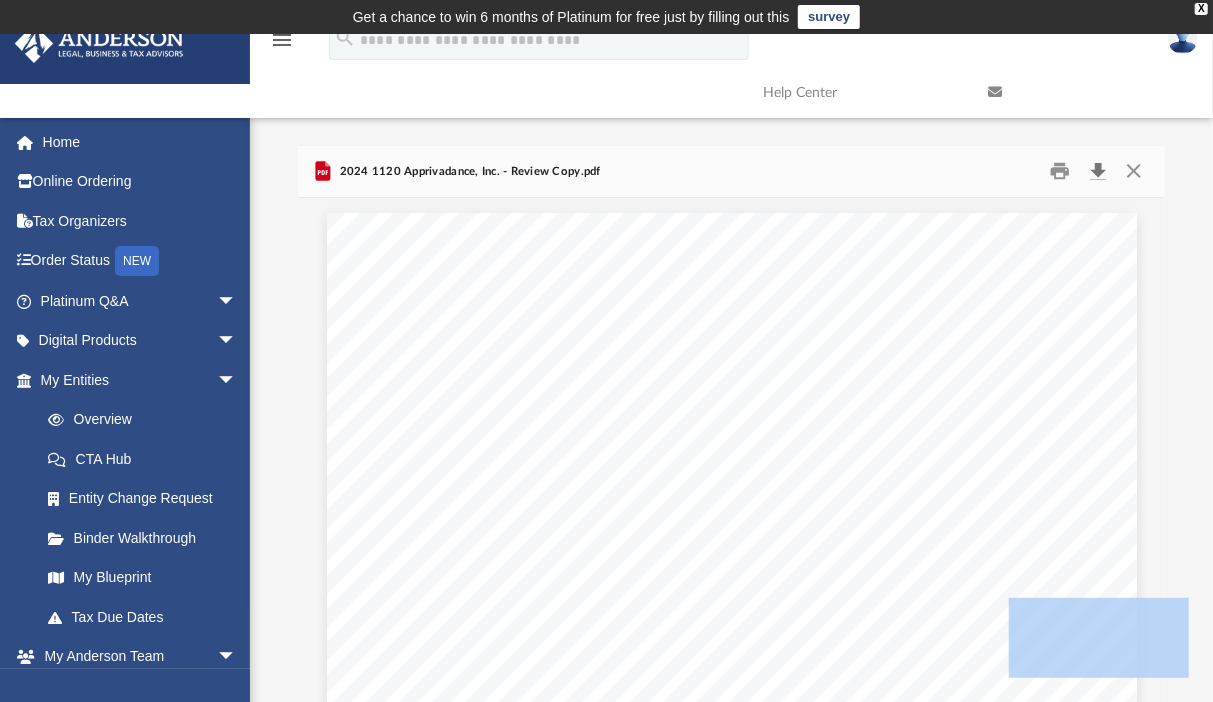 click at bounding box center (1098, 171) 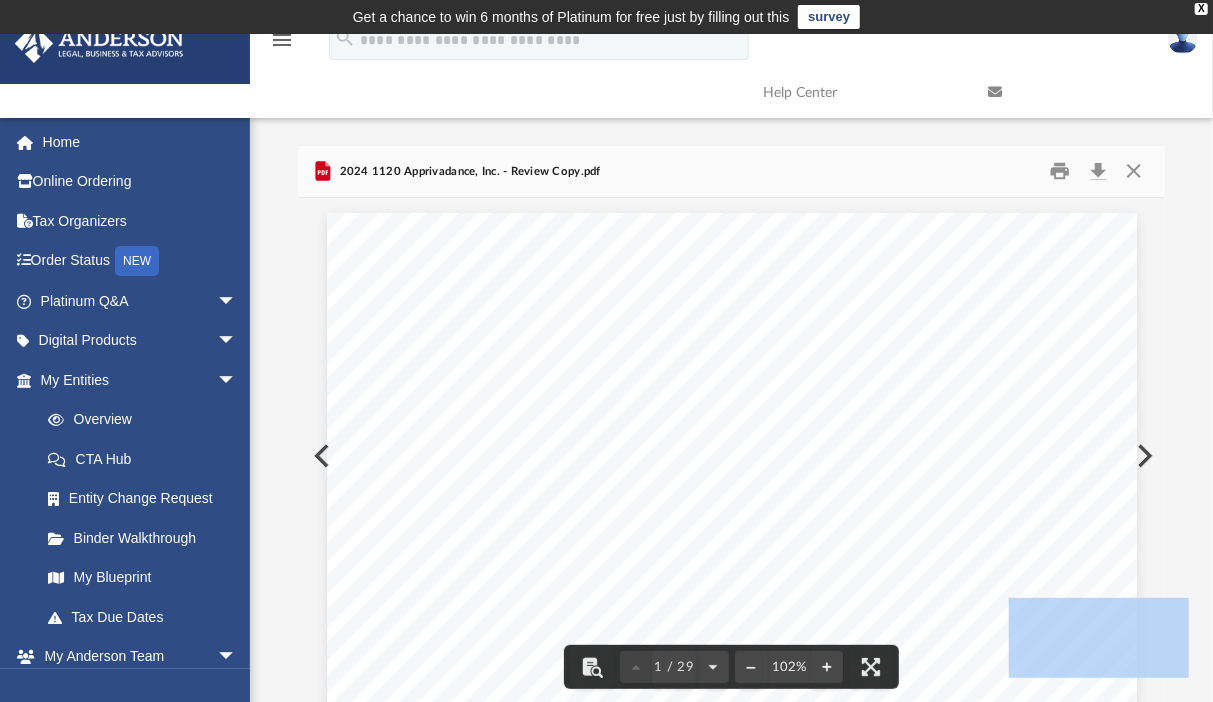 drag, startPoint x: 835, startPoint y: 555, endPoint x: 851, endPoint y: 566, distance: 19.416489 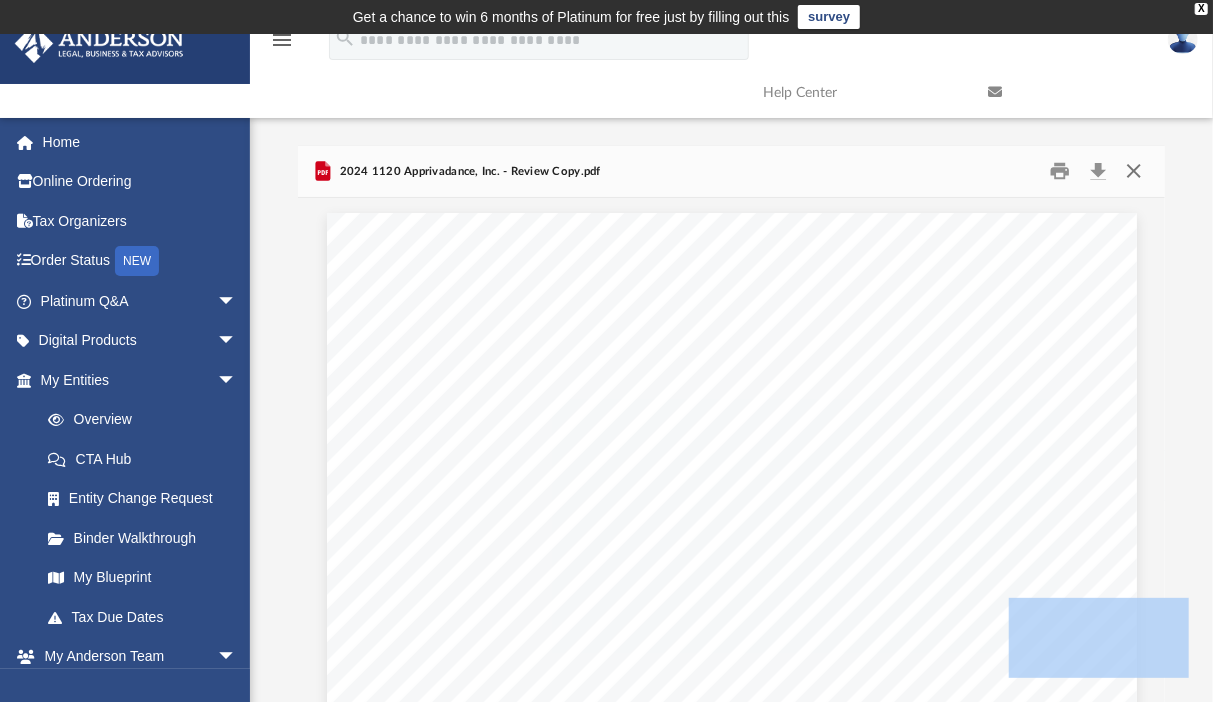click at bounding box center (1133, 171) 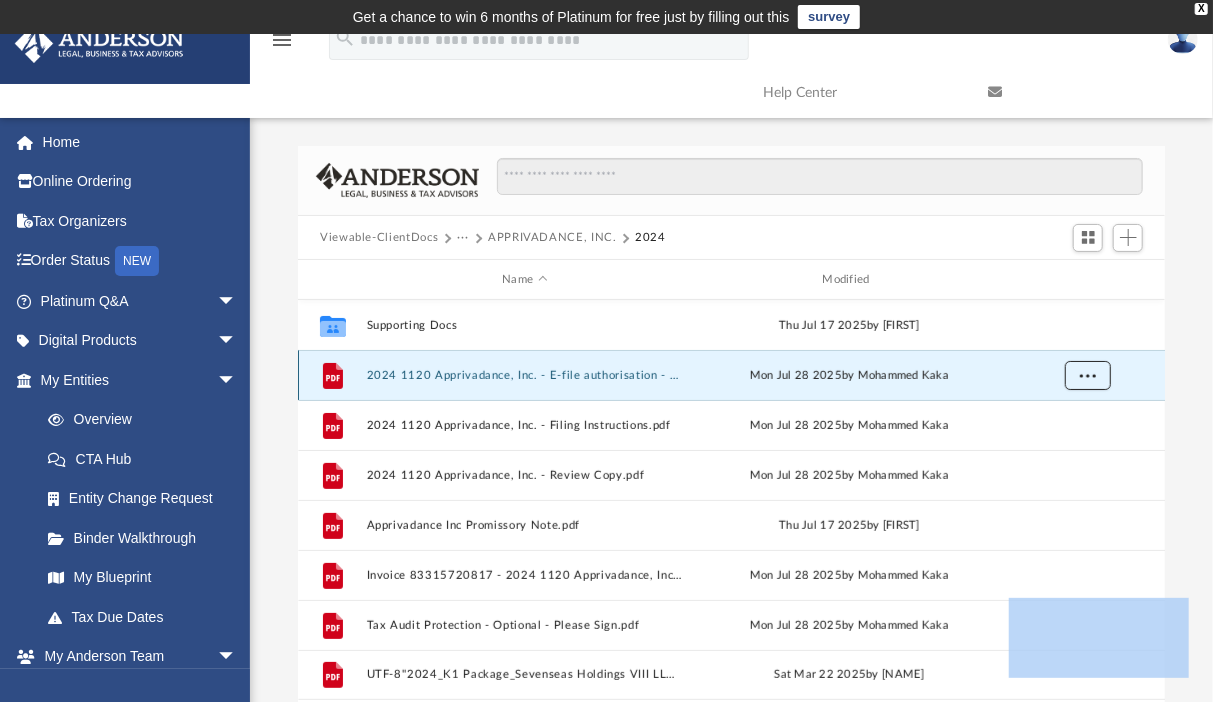 click at bounding box center [1088, 376] 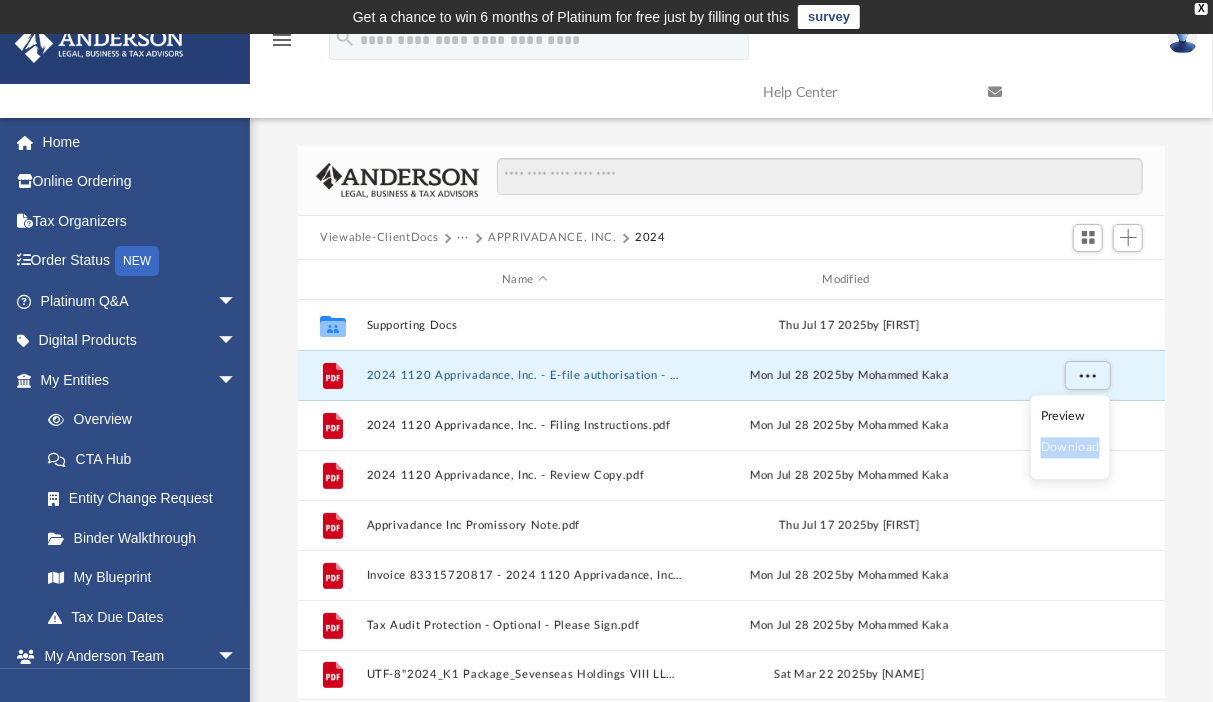 click on "Download" at bounding box center [1070, 448] 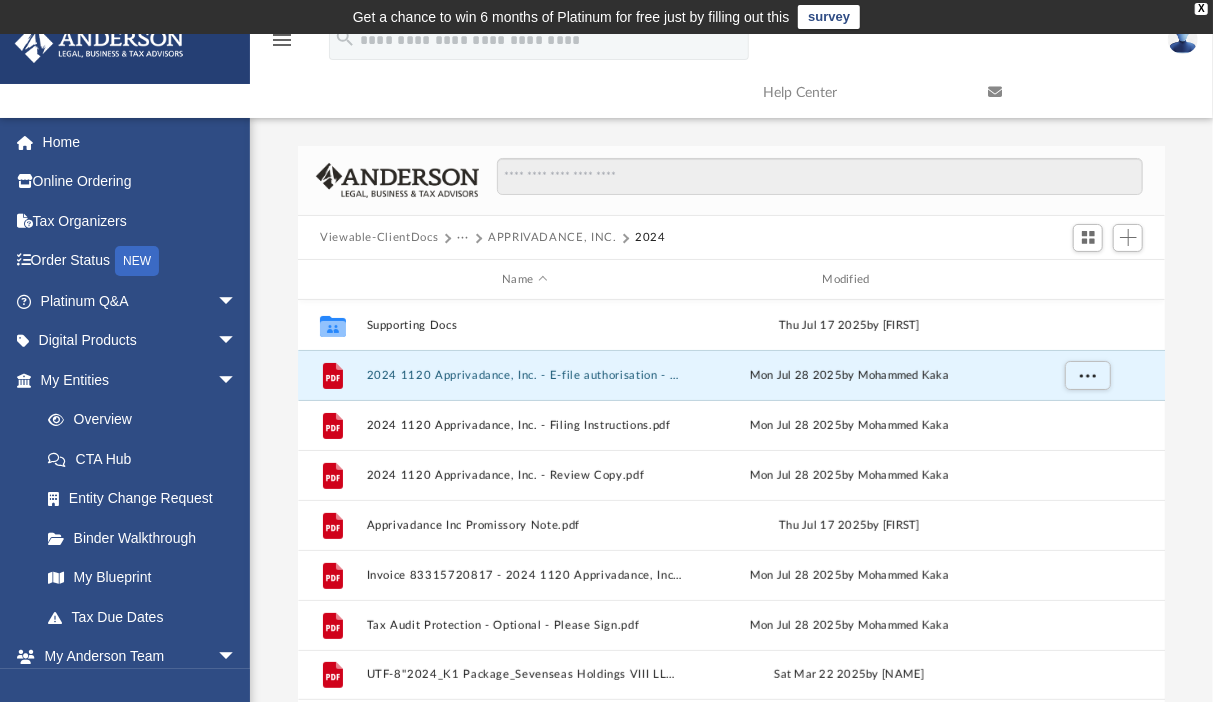 click at bounding box center [731, 181] 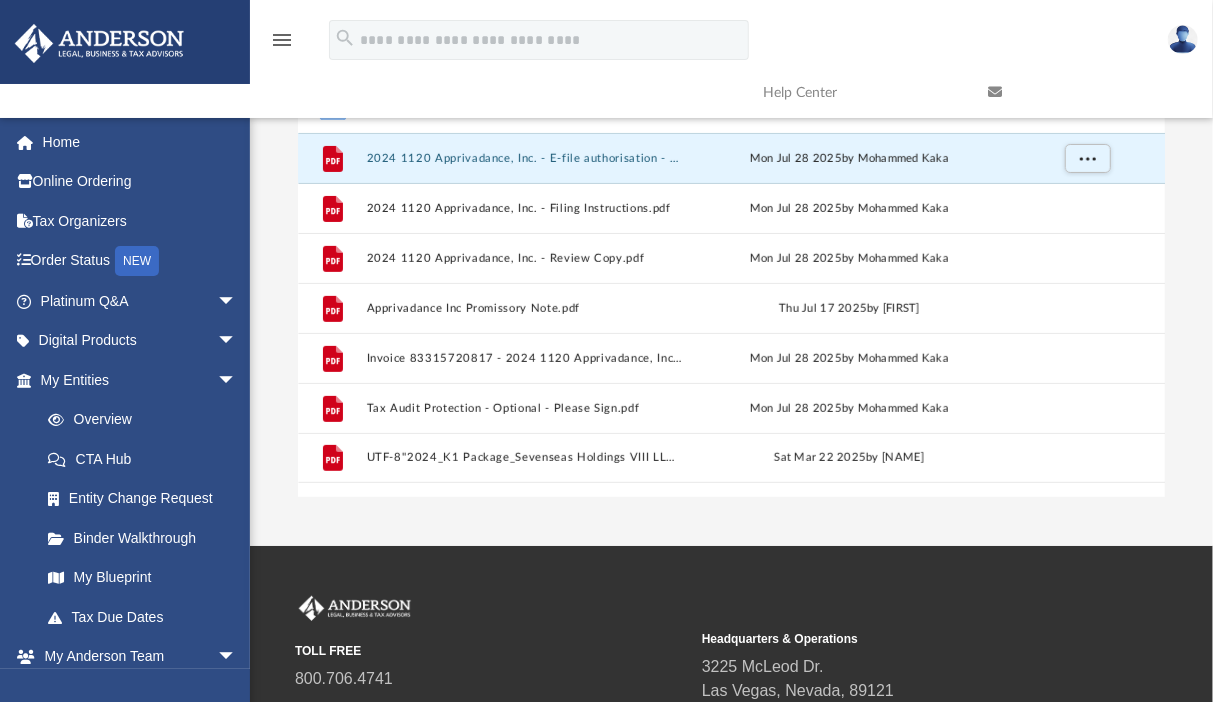 scroll, scrollTop: 220, scrollLeft: 0, axis: vertical 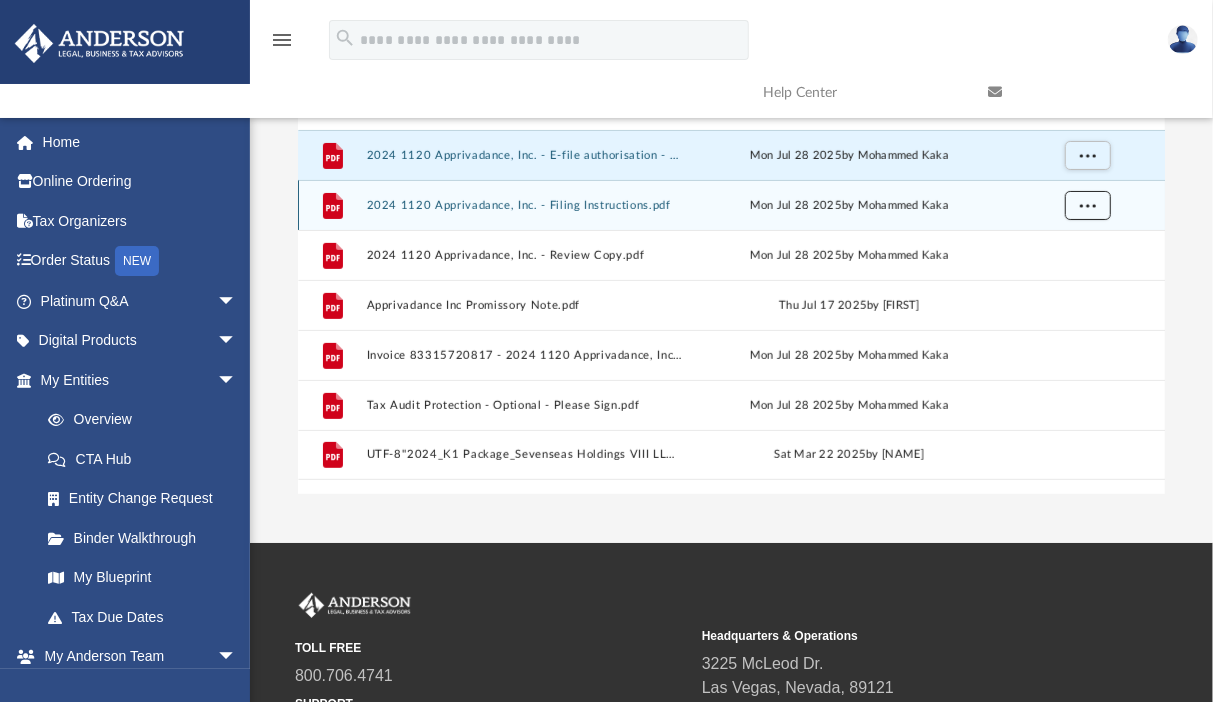 click at bounding box center [1088, 206] 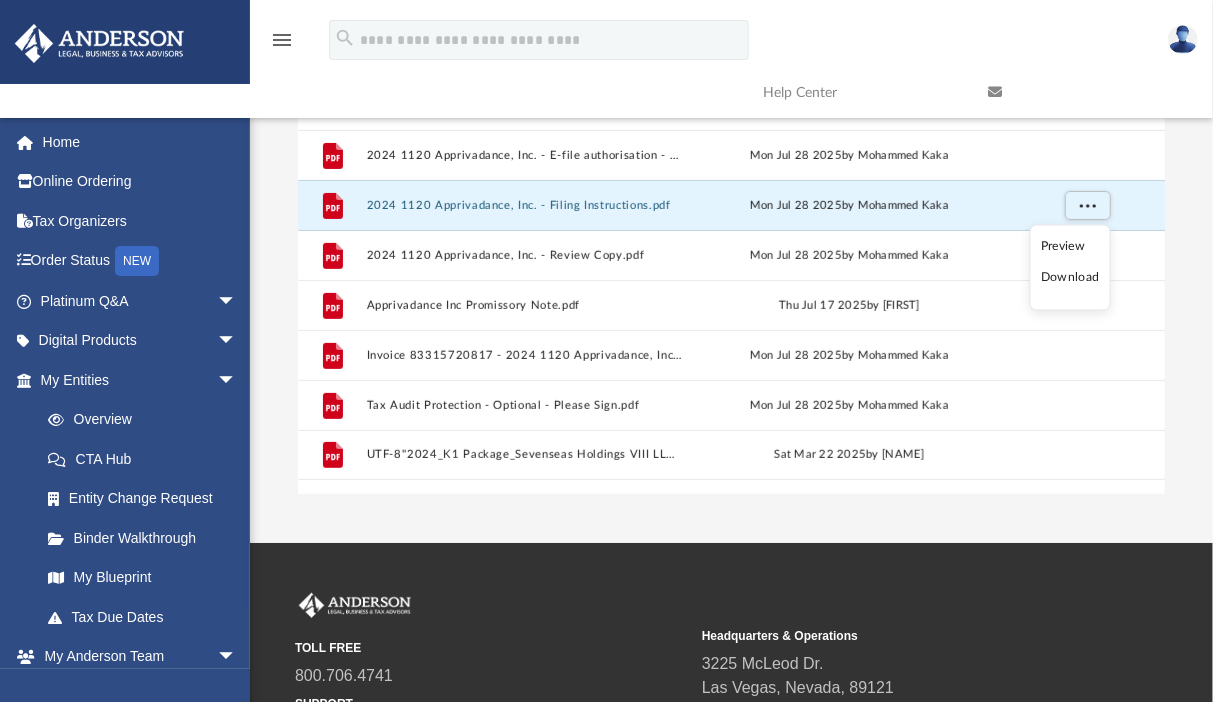 click on "Download" at bounding box center [1070, 278] 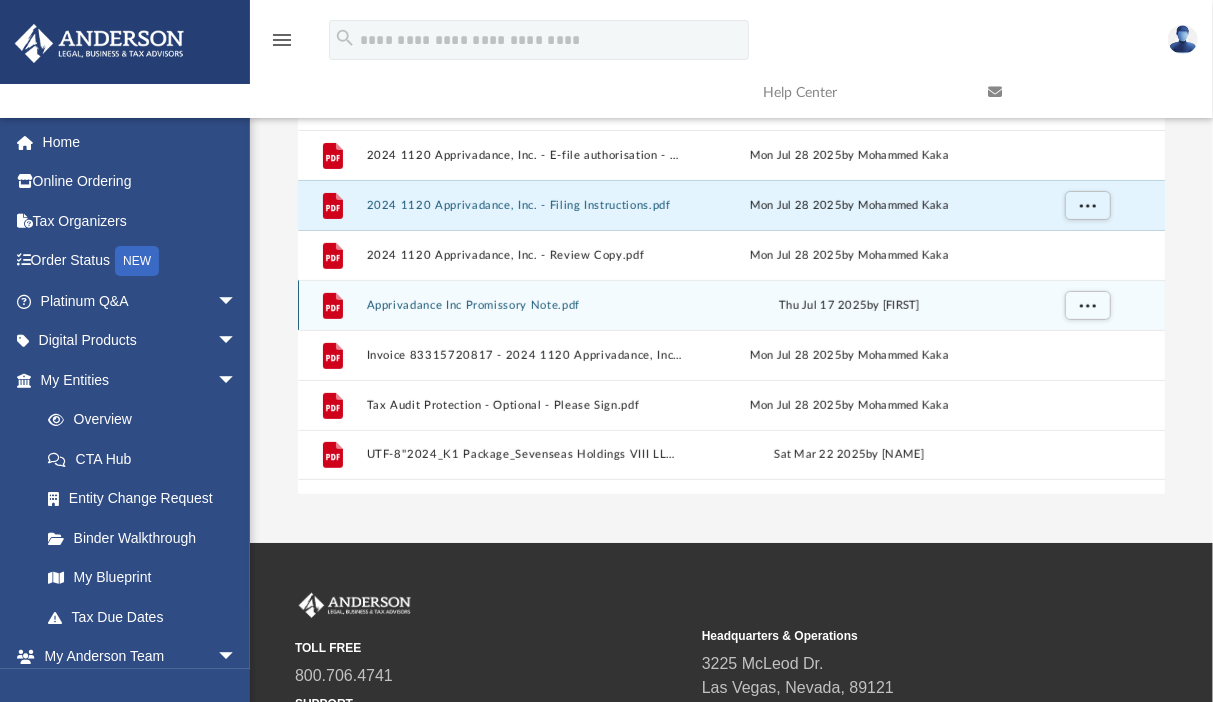 click on "Apprivadance Inc Promissory Note.pdf" at bounding box center [525, 305] 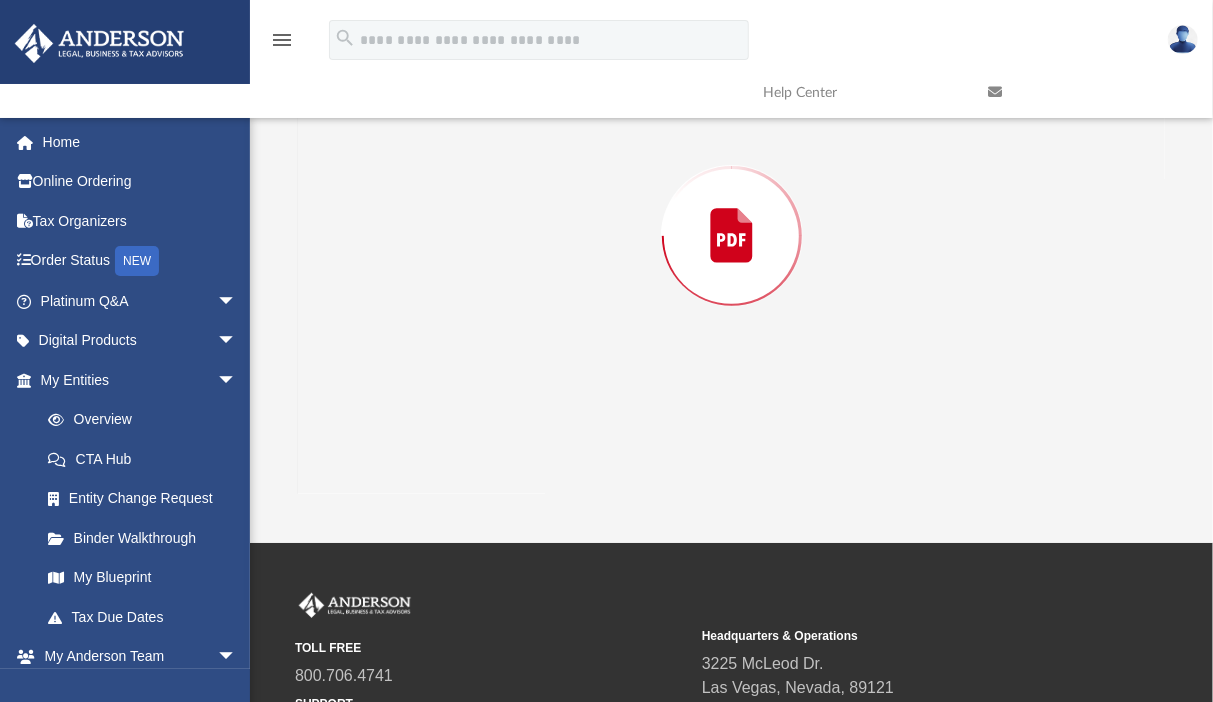 scroll, scrollTop: 145, scrollLeft: 0, axis: vertical 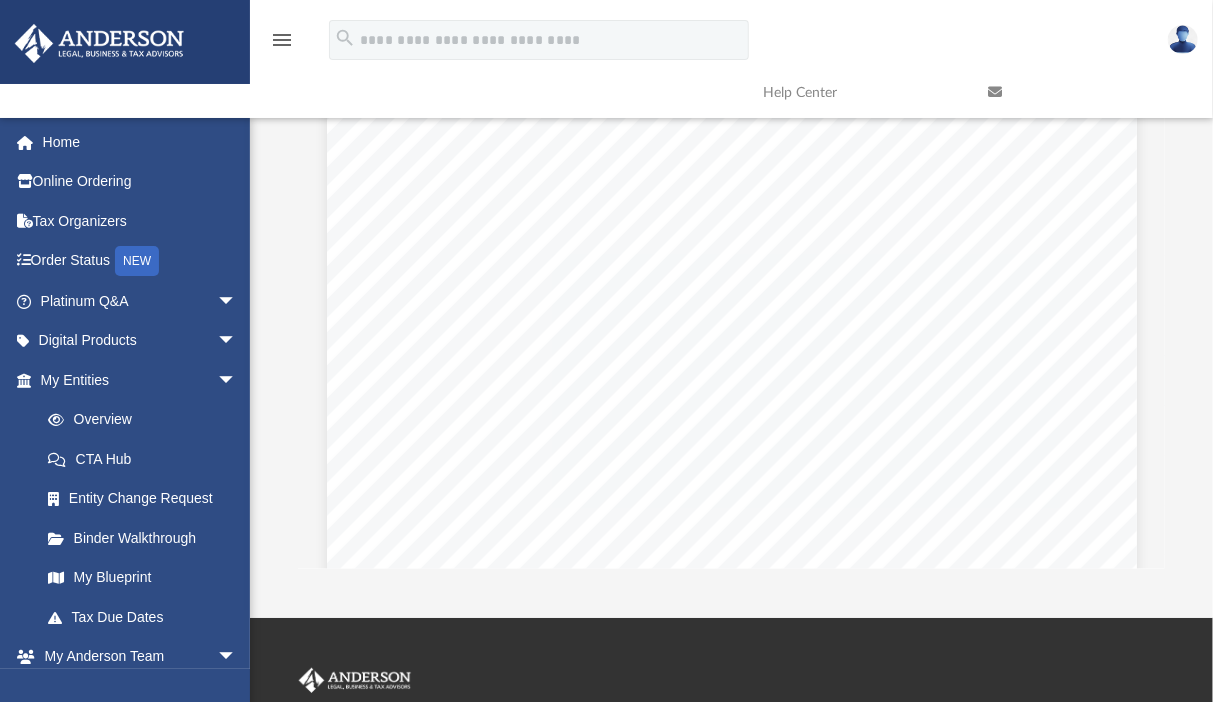 click at bounding box center [732, 592] 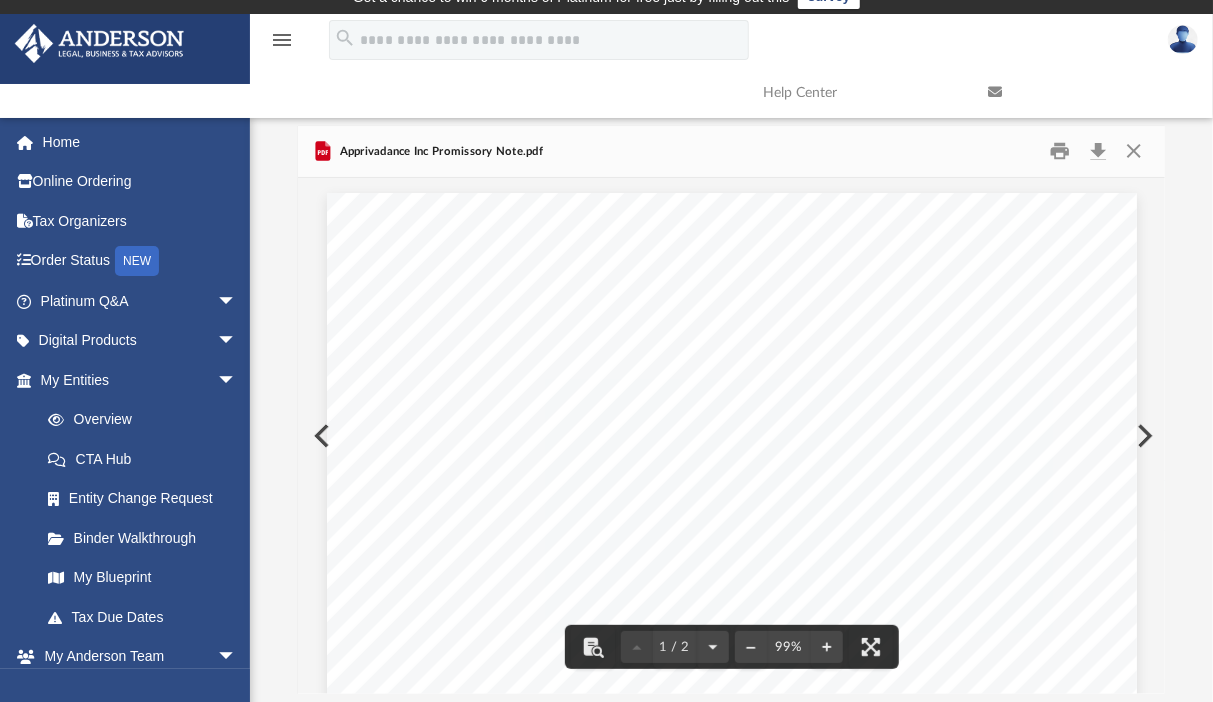 scroll, scrollTop: 0, scrollLeft: 0, axis: both 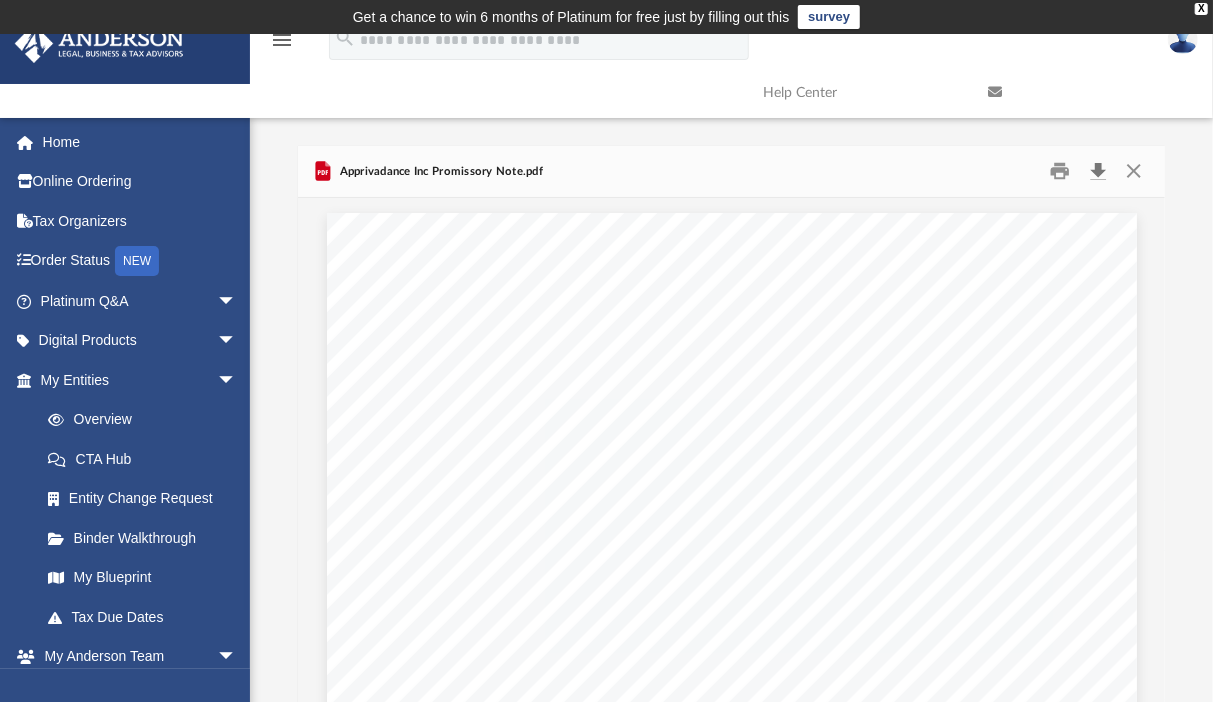 click at bounding box center (1098, 171) 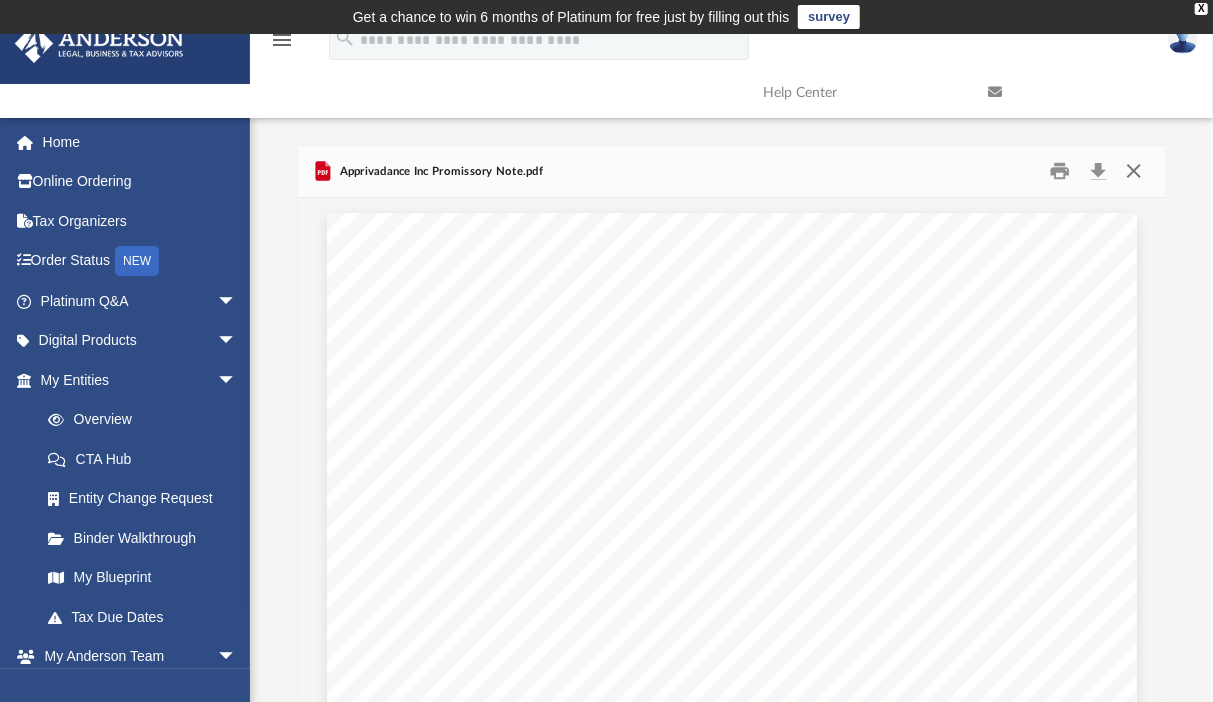 click at bounding box center [1133, 171] 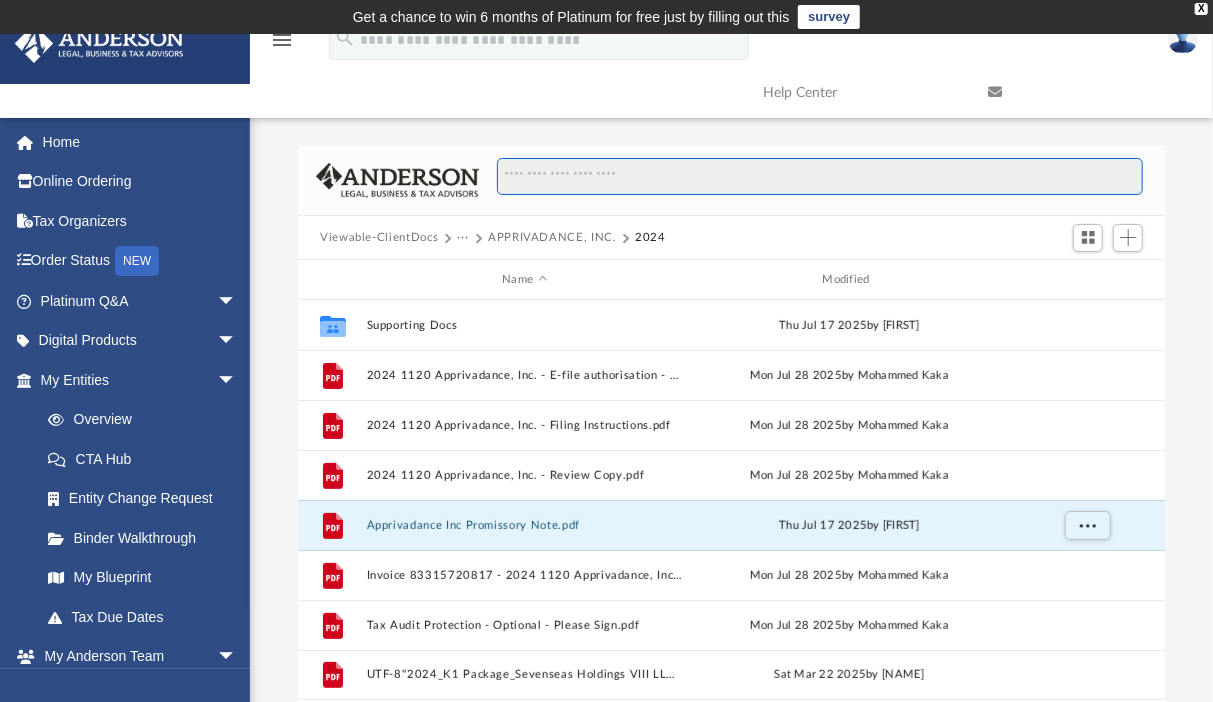 click at bounding box center [820, 177] 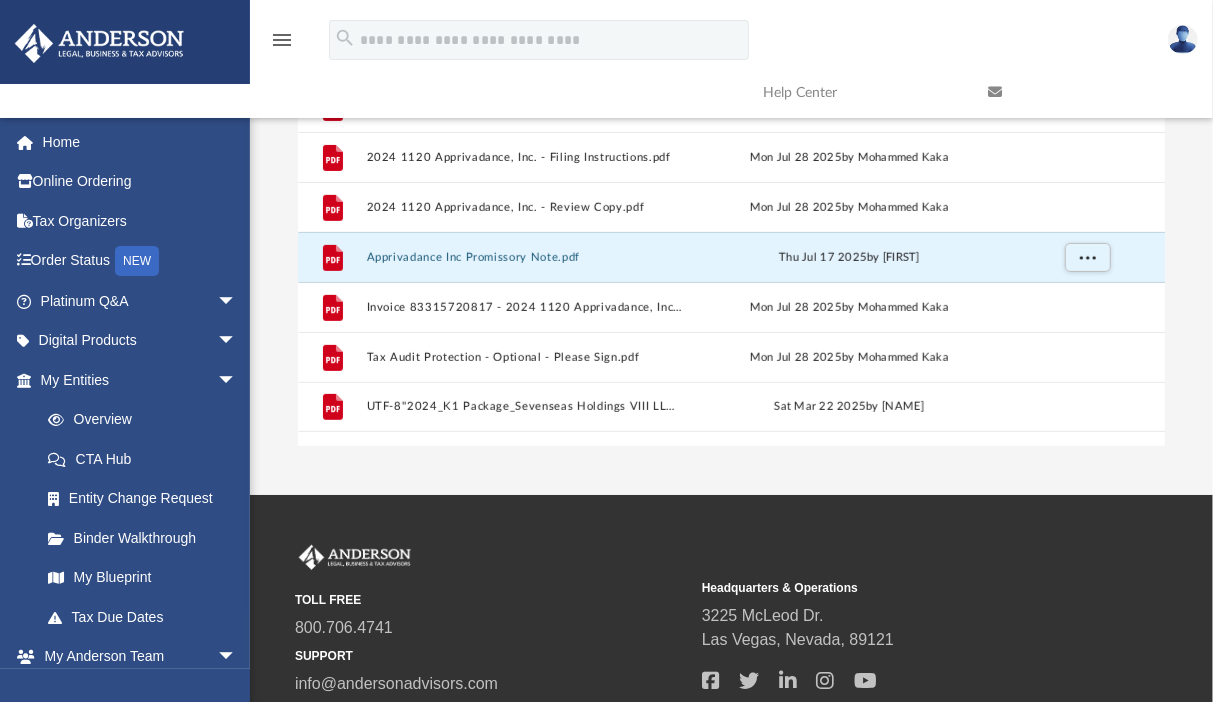 scroll, scrollTop: 273, scrollLeft: 0, axis: vertical 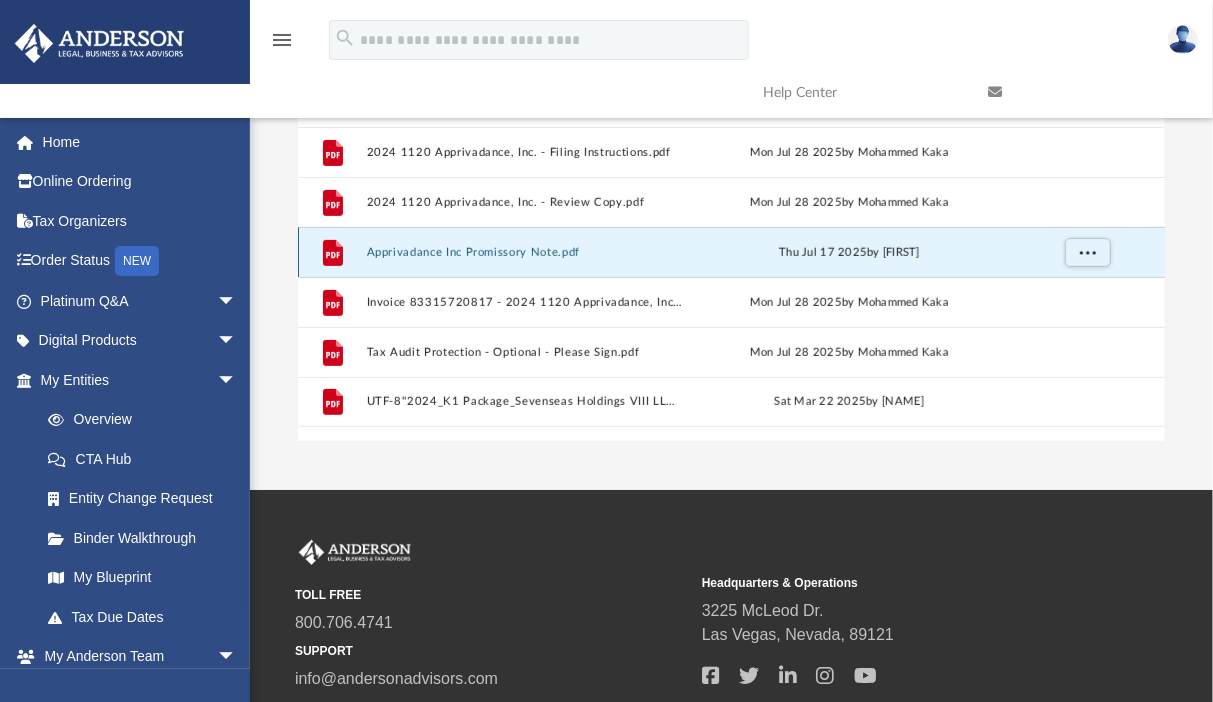 click on "File Apprivadance Inc Promissory Note.pdf Thu Jul 17 2025 by [NAME]" at bounding box center [731, 252] 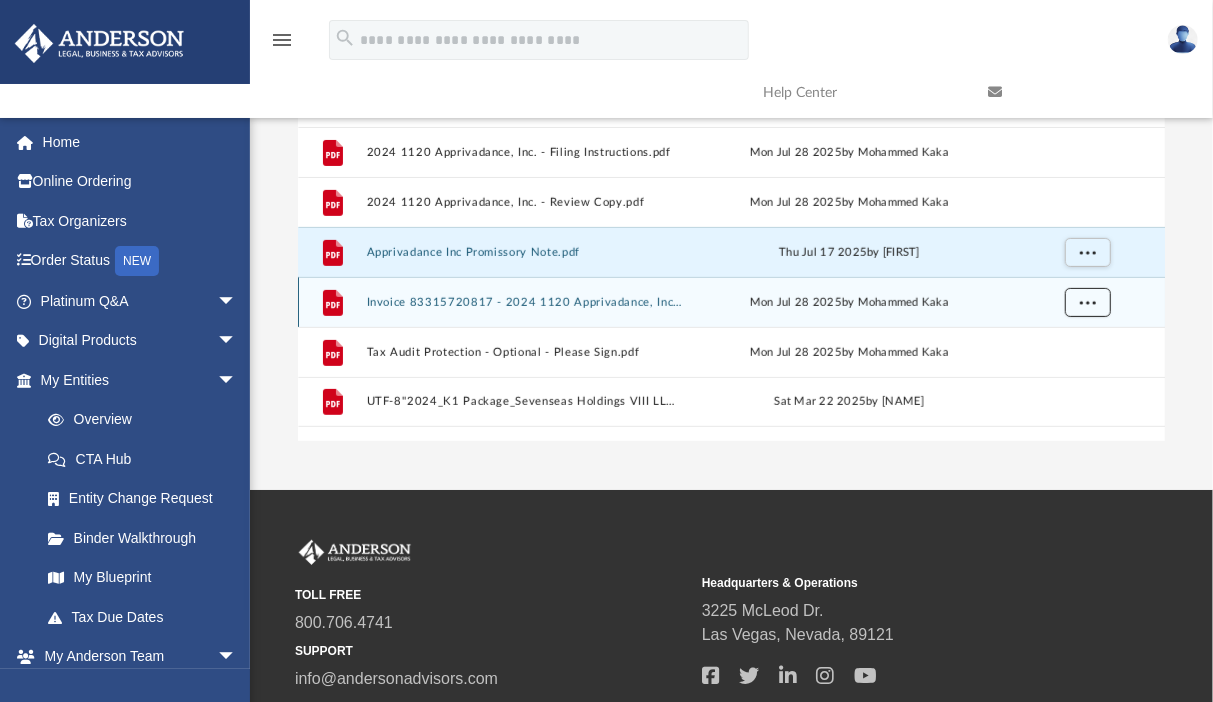 click at bounding box center [1088, 301] 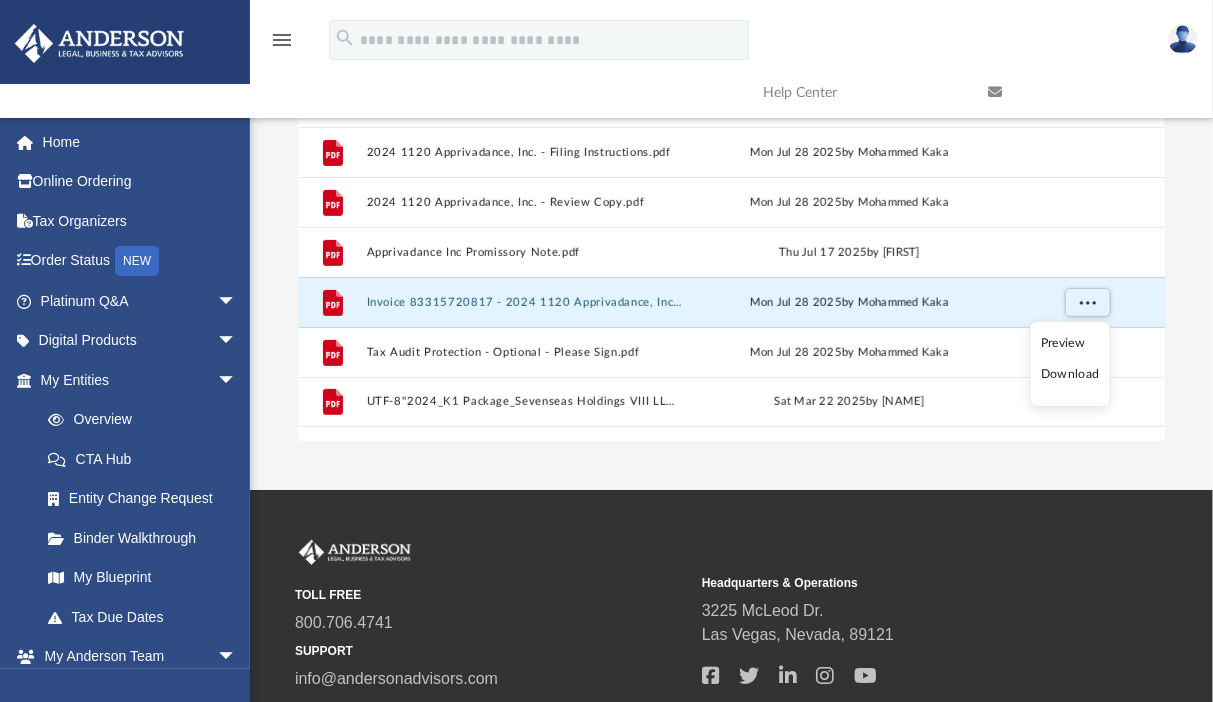 click on "Download" at bounding box center [1070, 374] 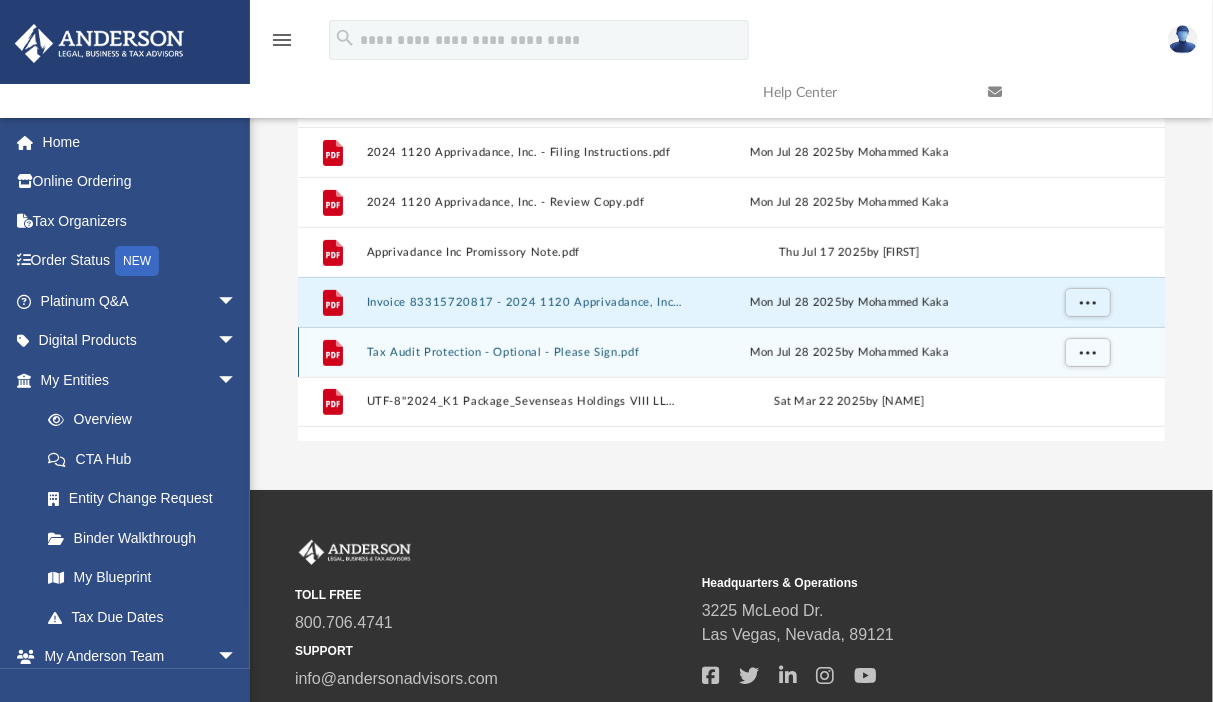 click on "Tax Audit Protection - Optional - Please Sign.pdf" at bounding box center [525, 352] 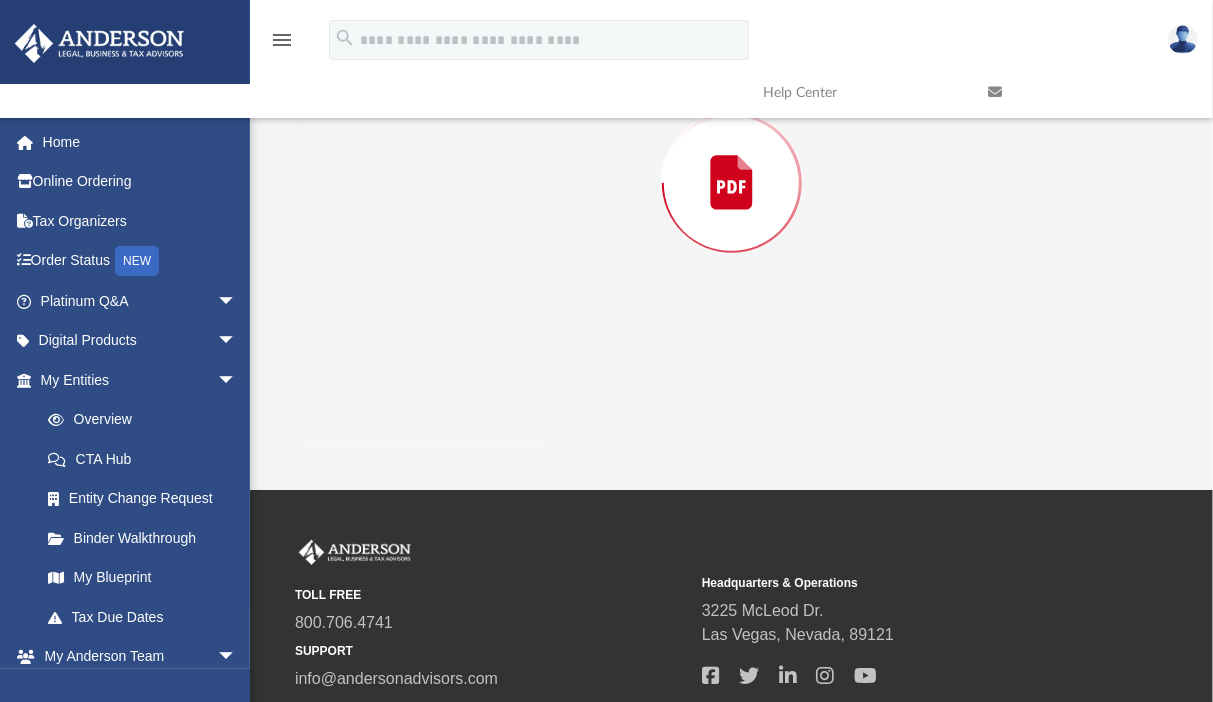 scroll, scrollTop: 145, scrollLeft: 0, axis: vertical 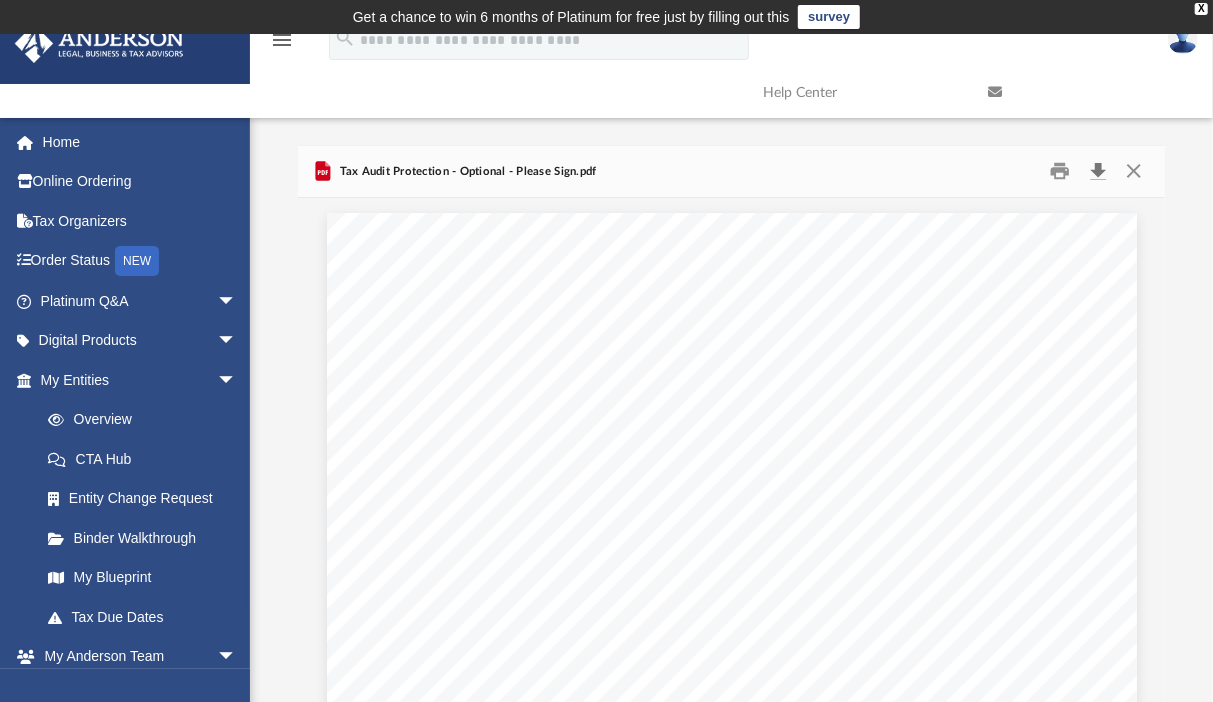 click at bounding box center (1098, 171) 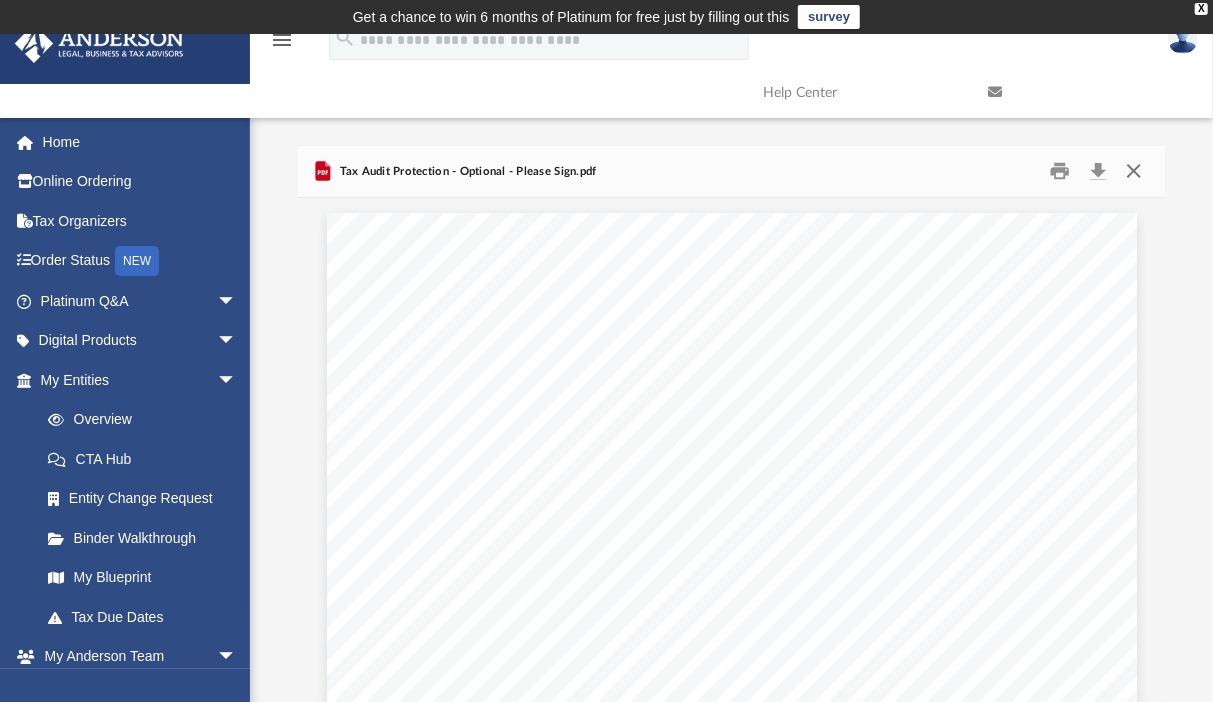 click at bounding box center (1133, 171) 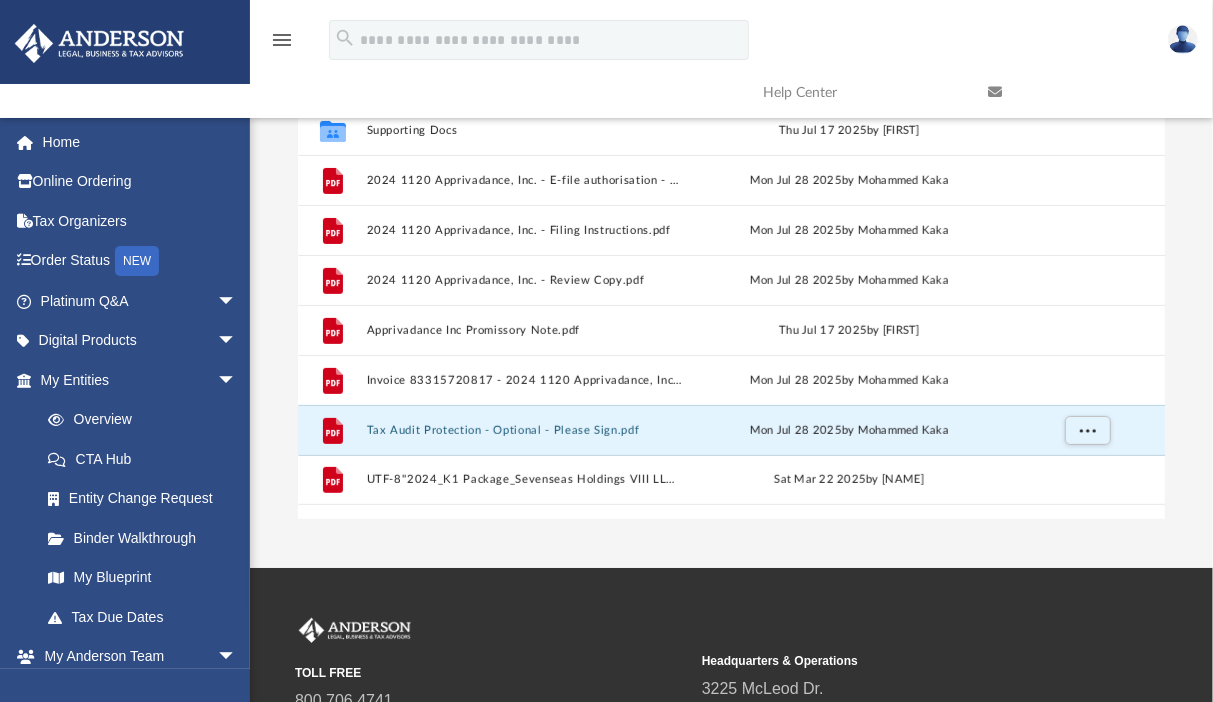 scroll, scrollTop: 216, scrollLeft: 0, axis: vertical 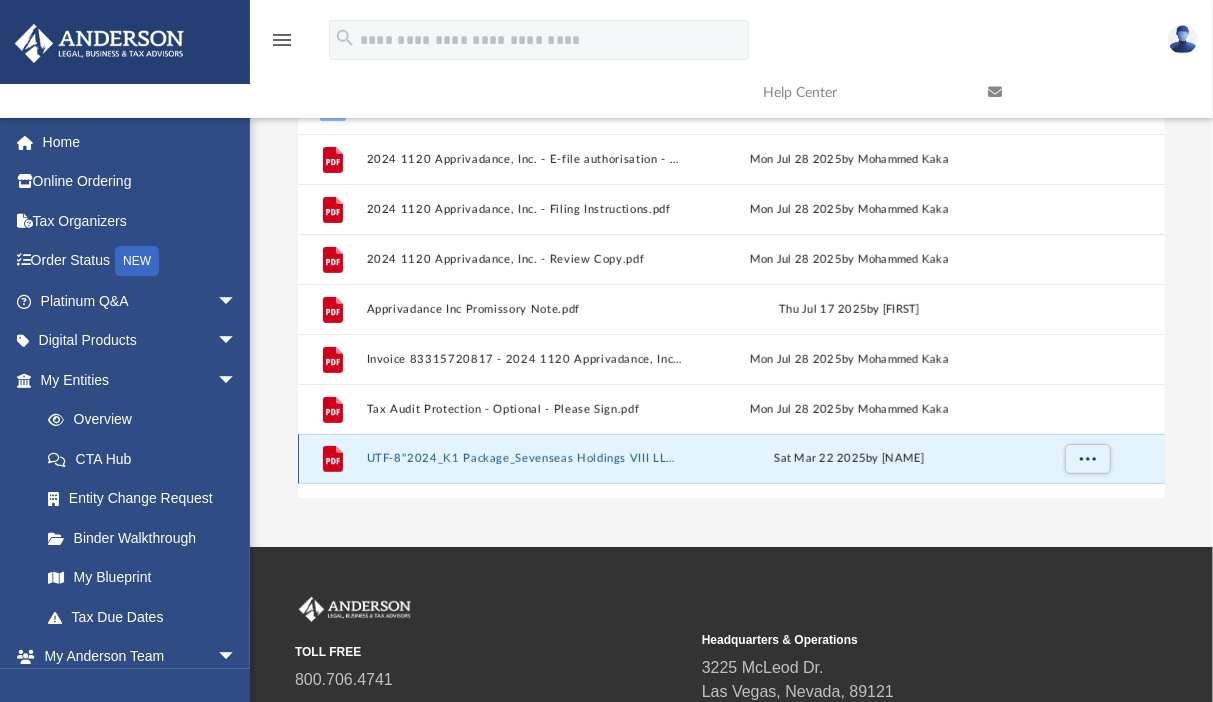 click on "UTF-8''2024_K1 Package_Sevenseas Holdings VIII LLC_Crown Jewel Investments LLC.pdf" at bounding box center [525, 458] 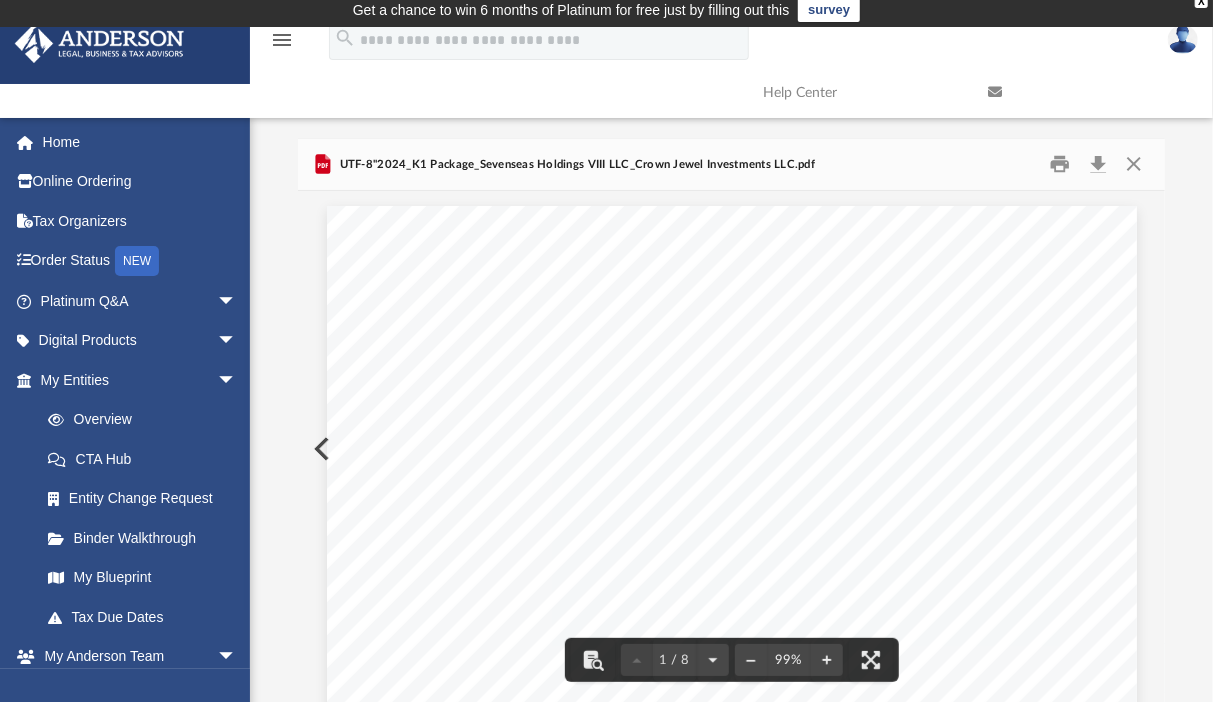 scroll, scrollTop: 0, scrollLeft: 0, axis: both 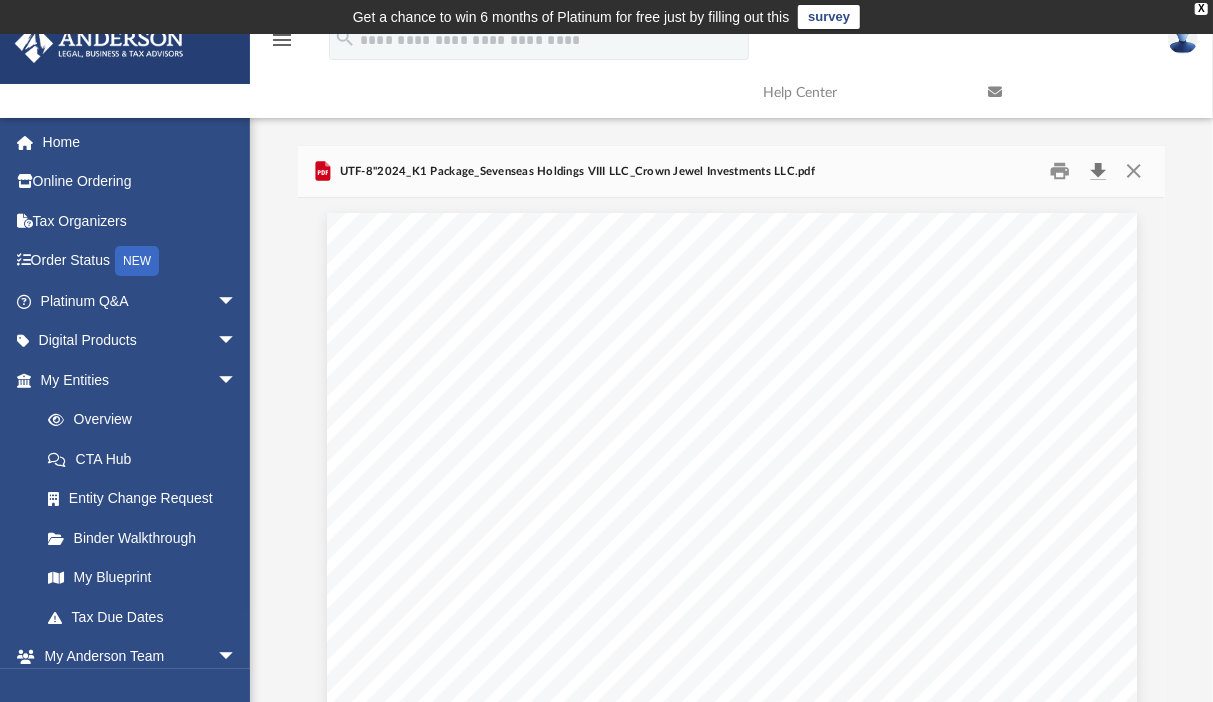 click at bounding box center (1098, 171) 